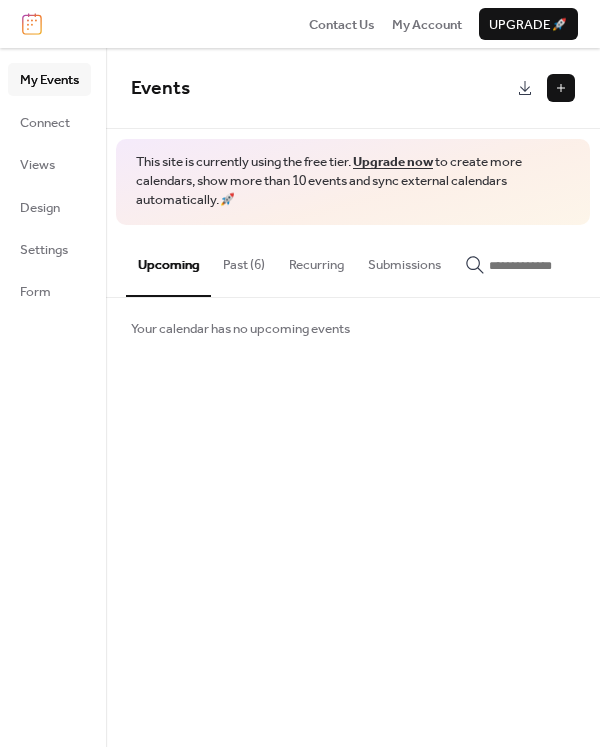 scroll, scrollTop: 0, scrollLeft: 0, axis: both 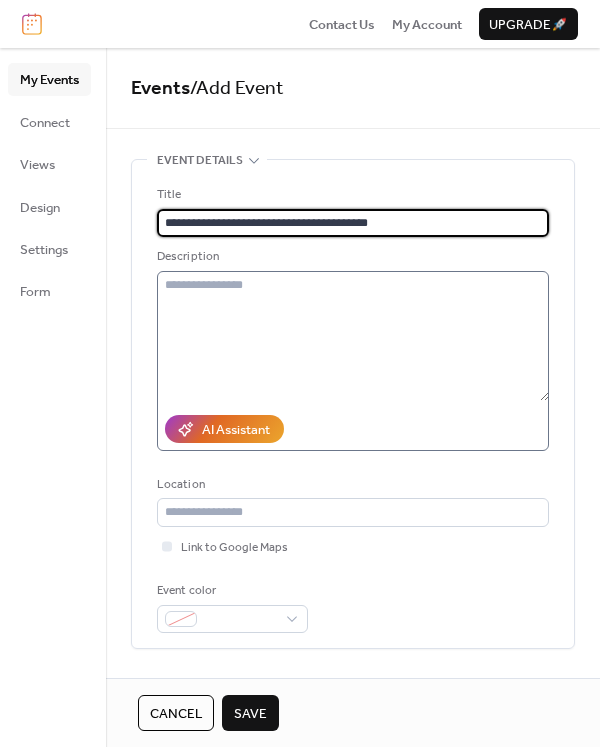type on "**********" 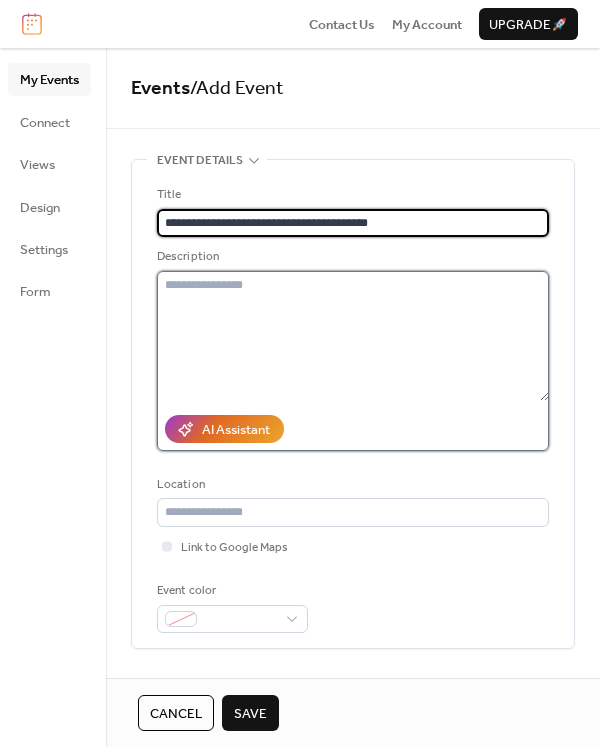 click at bounding box center [353, 336] 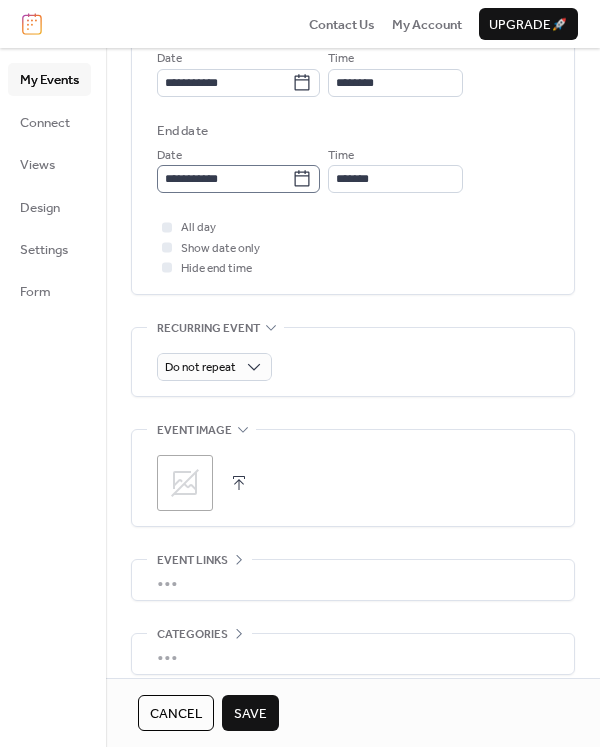 scroll, scrollTop: 742, scrollLeft: 0, axis: vertical 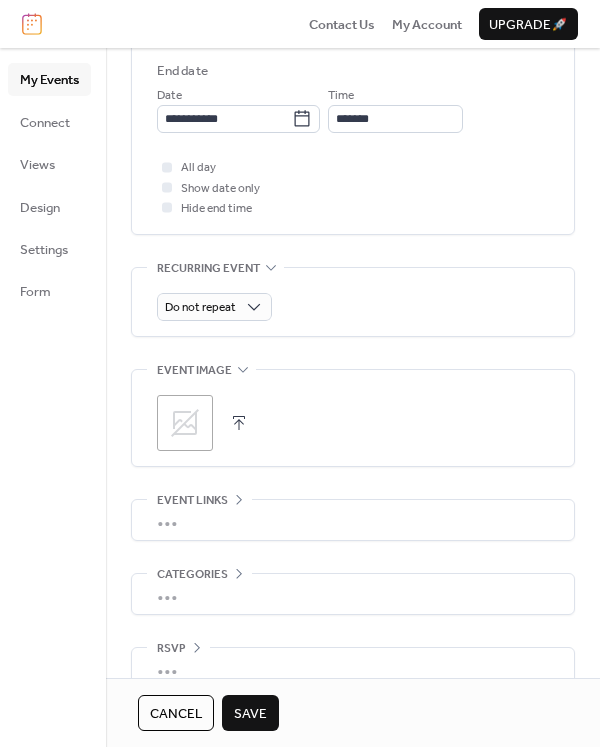click on "•••" at bounding box center [353, 520] 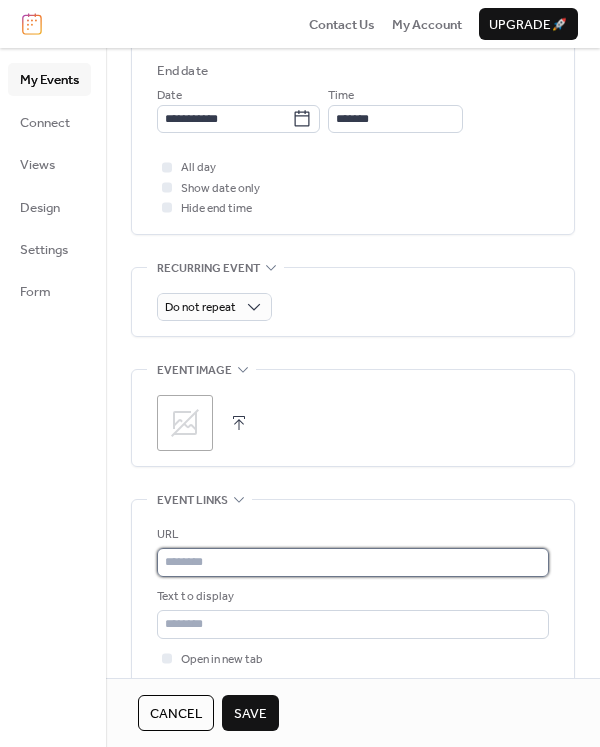 click at bounding box center (353, 562) 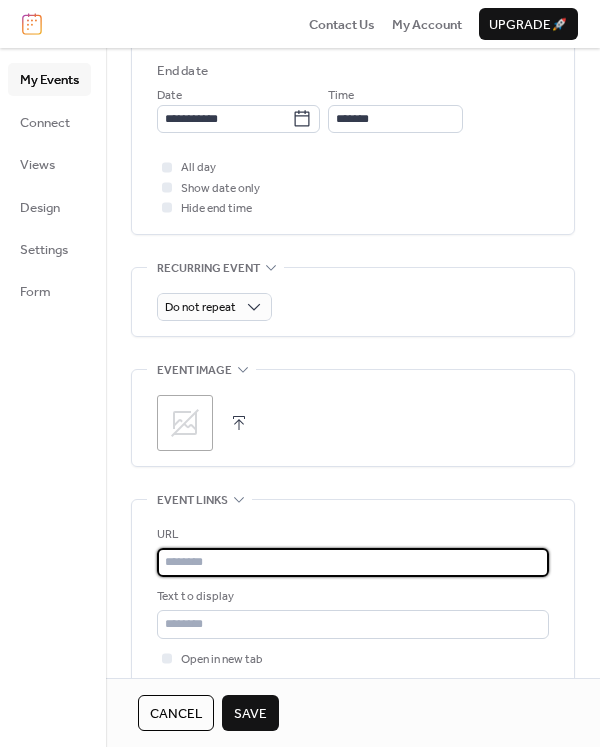 paste on "**********" 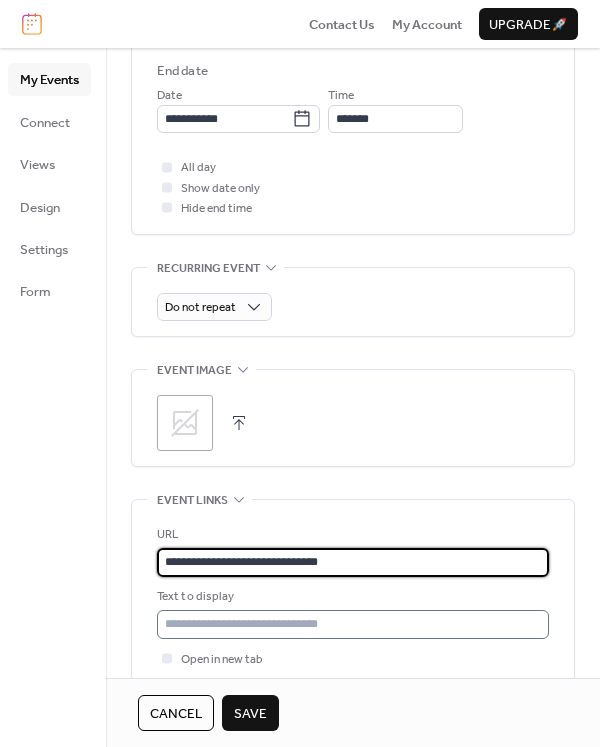 type on "**********" 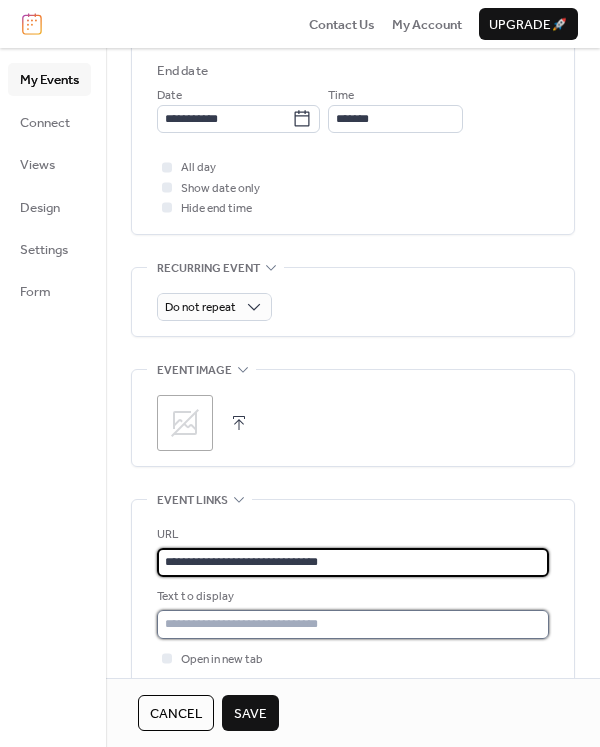 click at bounding box center [353, 624] 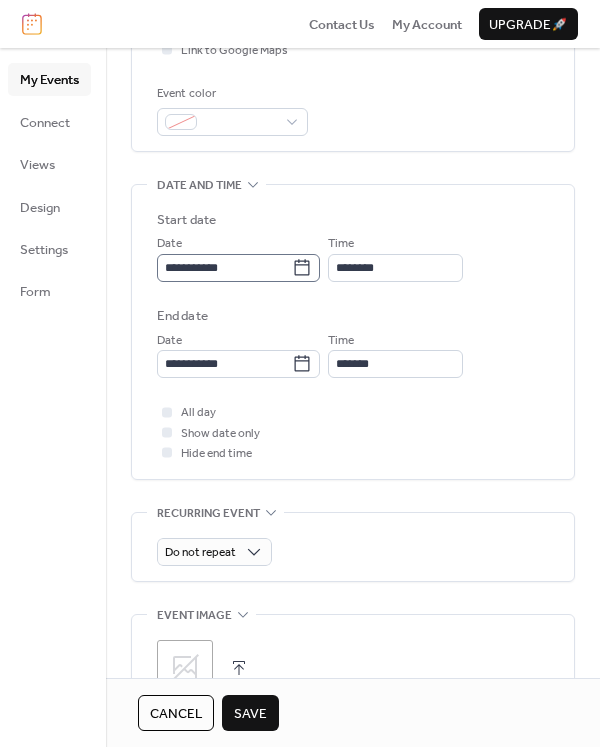 scroll, scrollTop: 494, scrollLeft: 0, axis: vertical 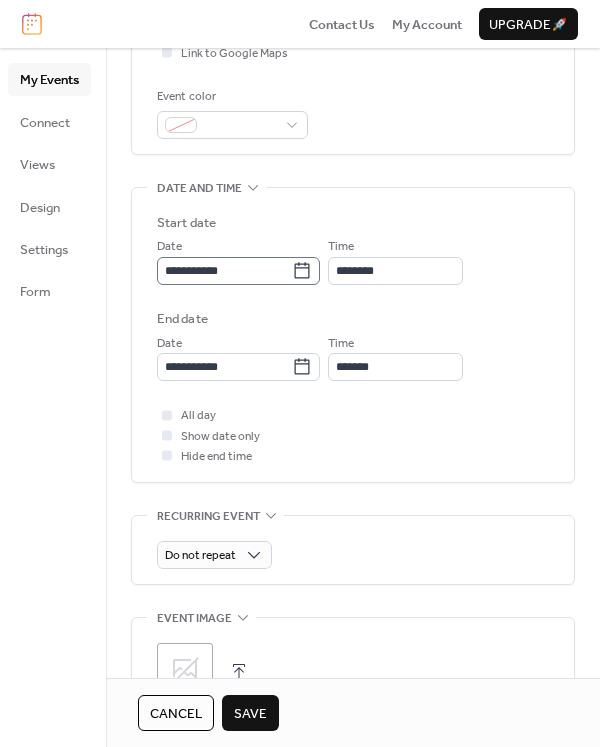 type on "*********" 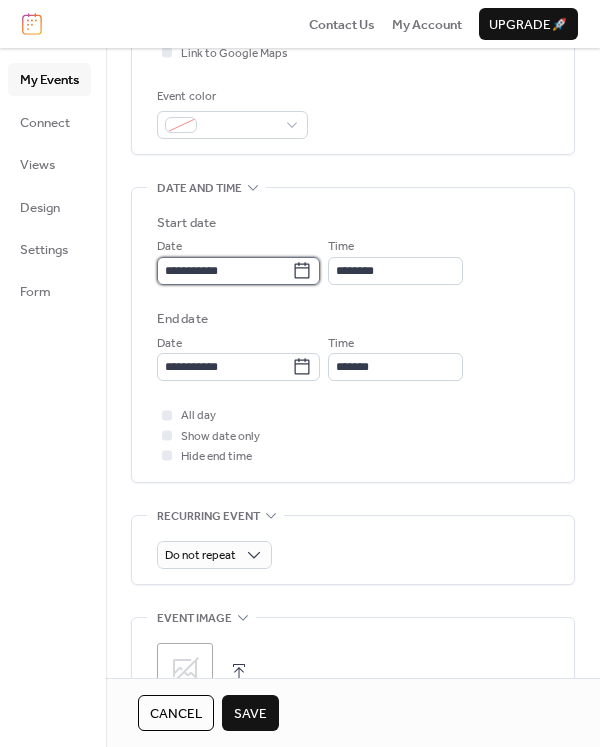 click on "**********" at bounding box center (224, 271) 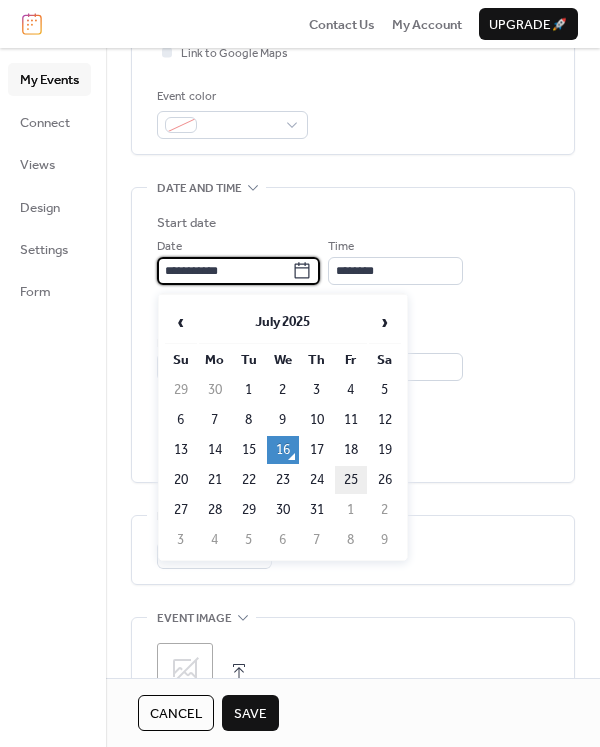 click on "25" at bounding box center (351, 480) 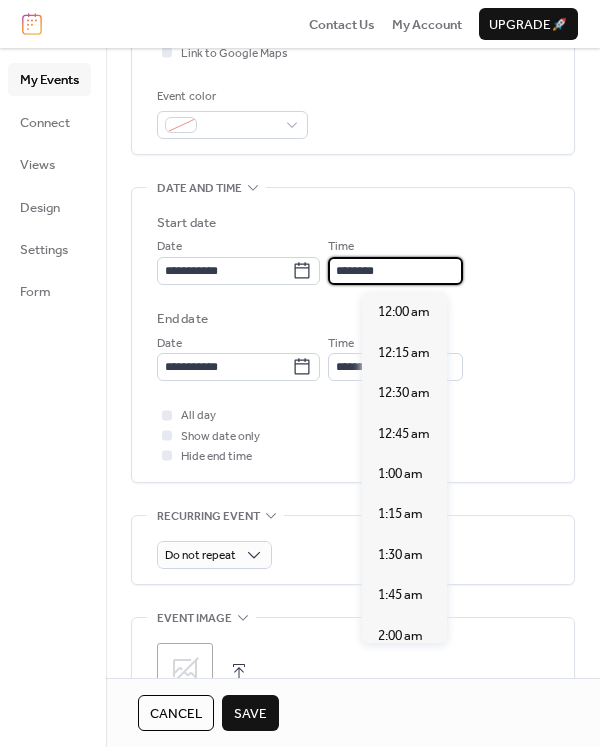 click on "********" at bounding box center (395, 271) 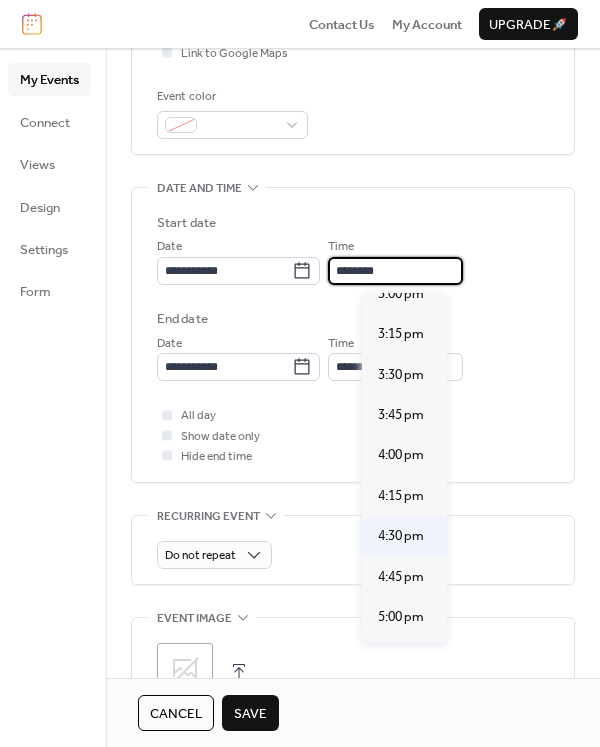 scroll, scrollTop: 2444, scrollLeft: 0, axis: vertical 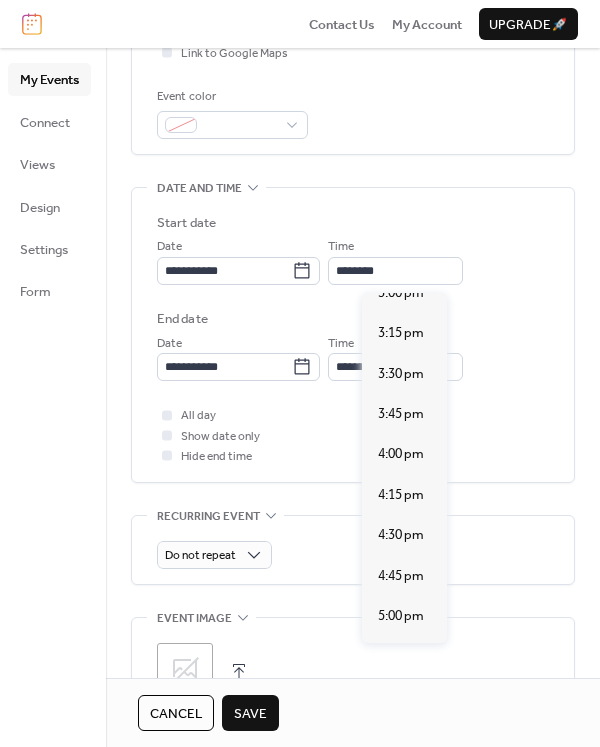 click on "5:30 pm" at bounding box center (401, 697) 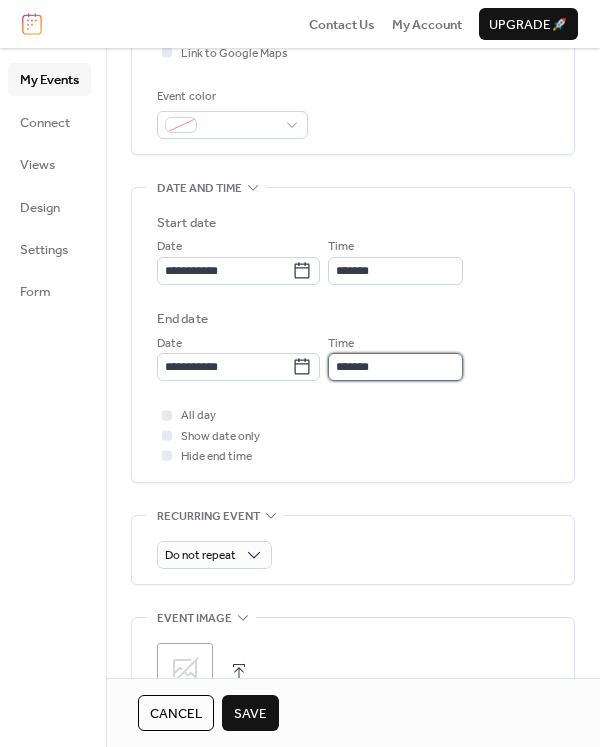click on "*******" at bounding box center [395, 367] 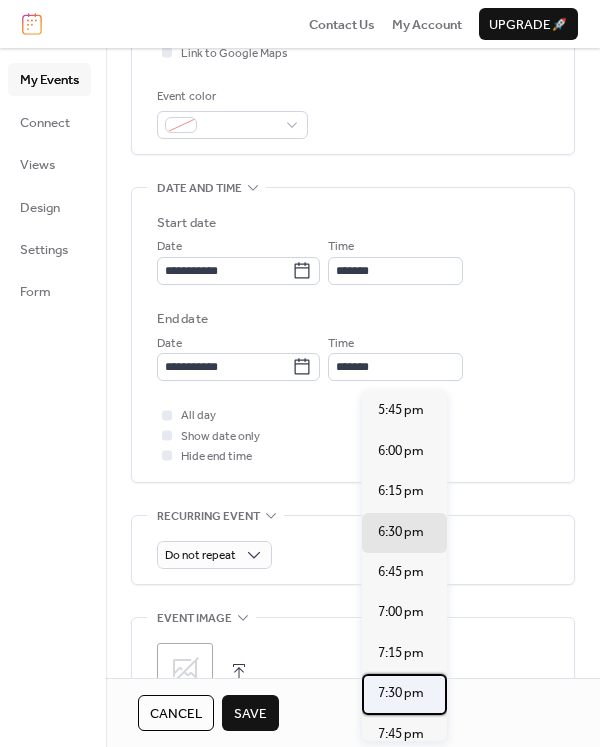 click on "7:30 pm" at bounding box center (401, 693) 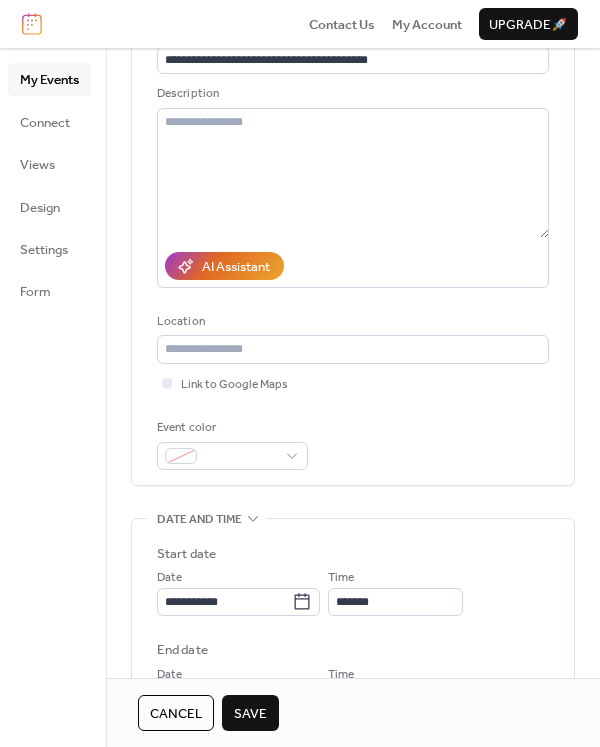scroll, scrollTop: 47, scrollLeft: 0, axis: vertical 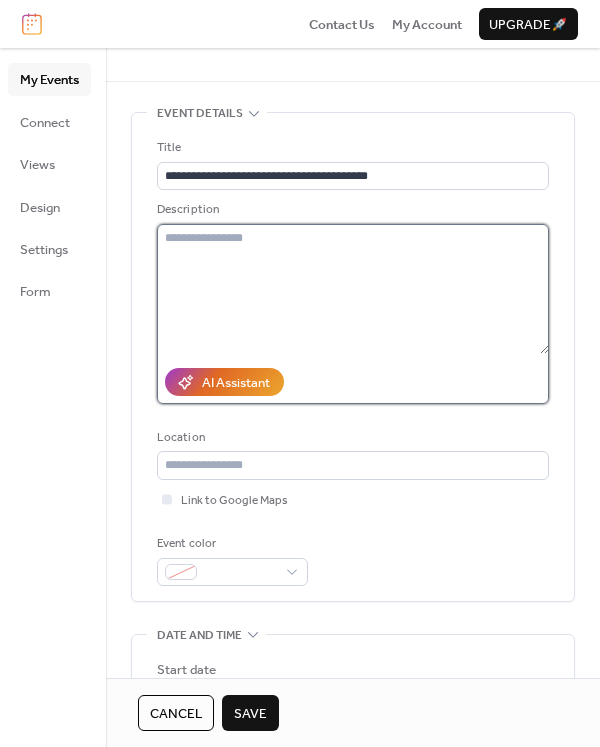 click at bounding box center (353, 289) 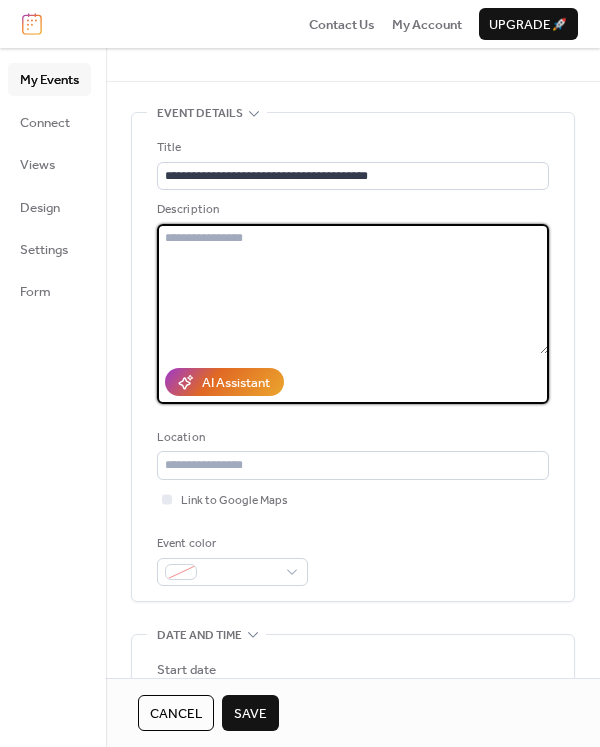 paste on "**********" 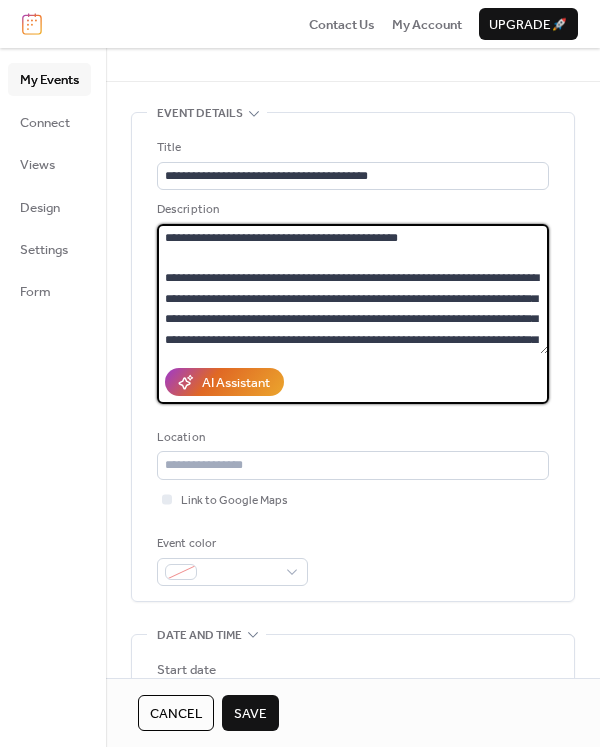 scroll, scrollTop: 318, scrollLeft: 0, axis: vertical 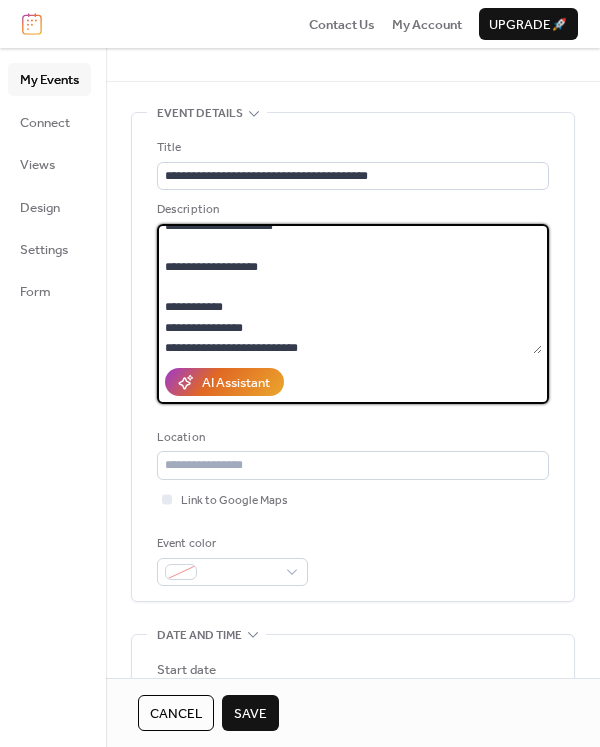 click on "**********" at bounding box center (349, 289) 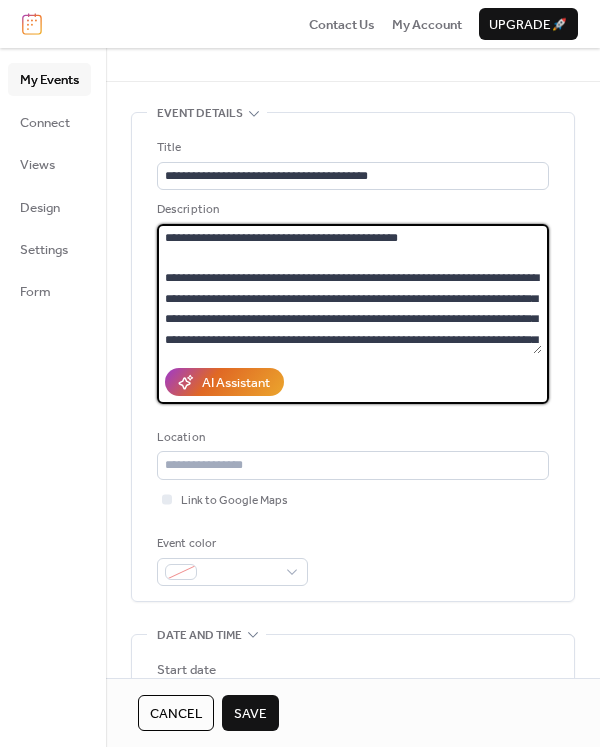 scroll, scrollTop: 0, scrollLeft: 0, axis: both 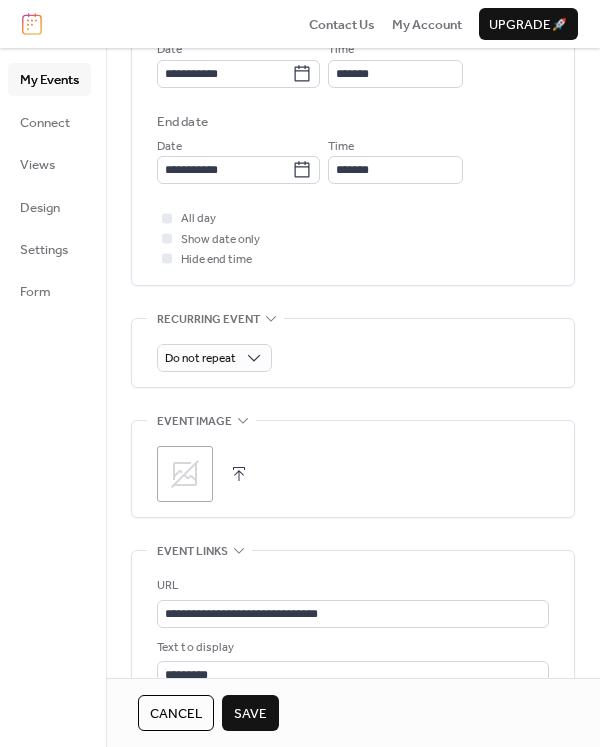 type on "**********" 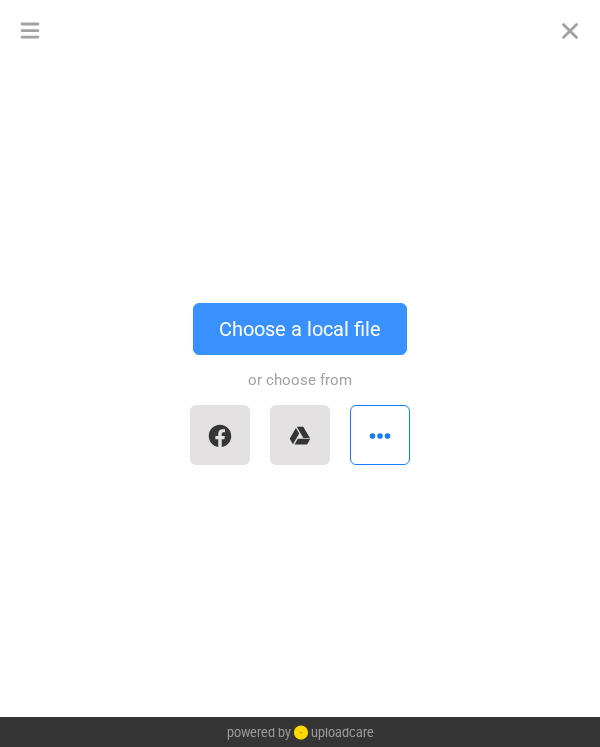 click on "Choose a local file" at bounding box center (300, 329) 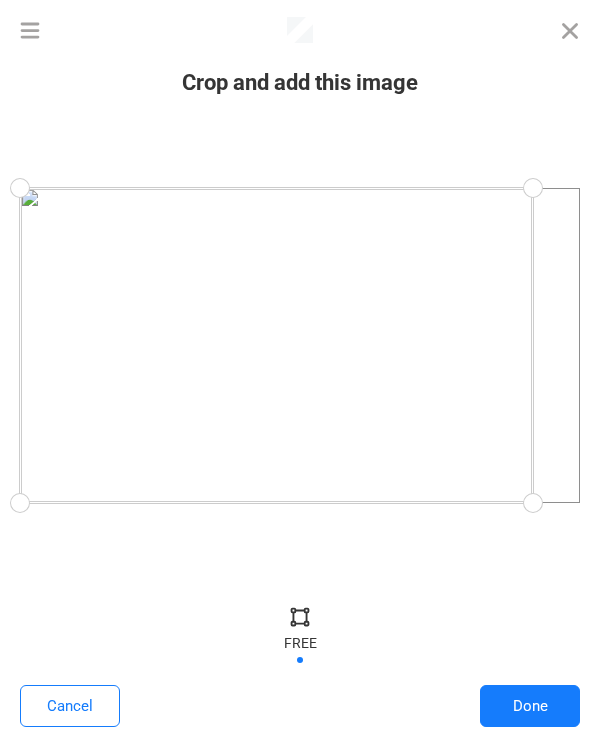 drag, startPoint x: 581, startPoint y: 508, endPoint x: 533, endPoint y: 519, distance: 49.24429 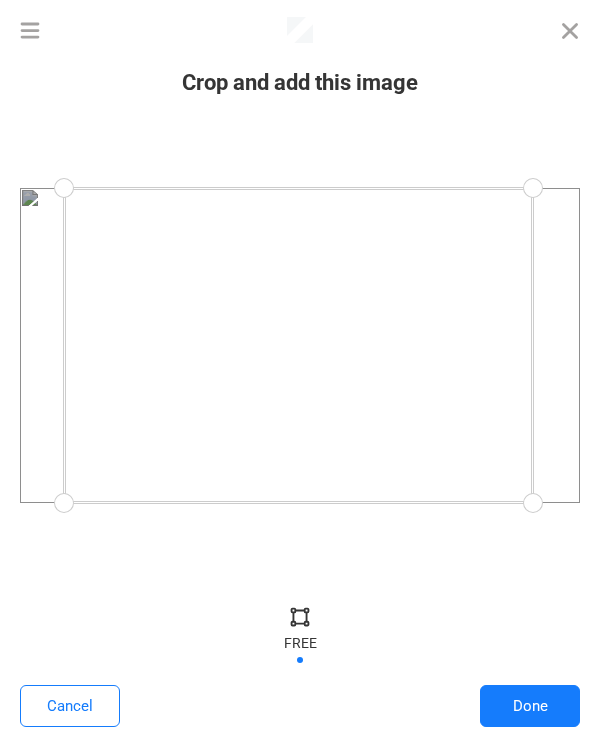 drag, startPoint x: 15, startPoint y: 498, endPoint x: 64, endPoint y: 511, distance: 50.695168 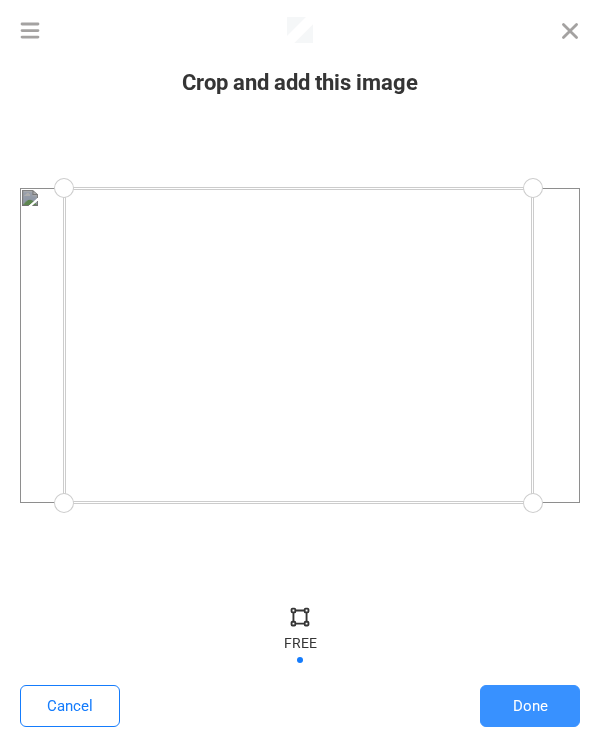 click on "Done" at bounding box center (530, 706) 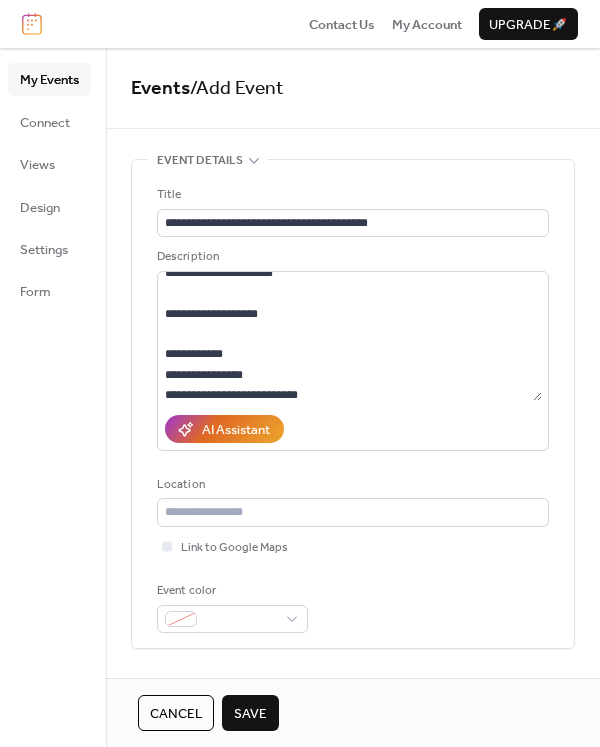 scroll, scrollTop: 0, scrollLeft: 0, axis: both 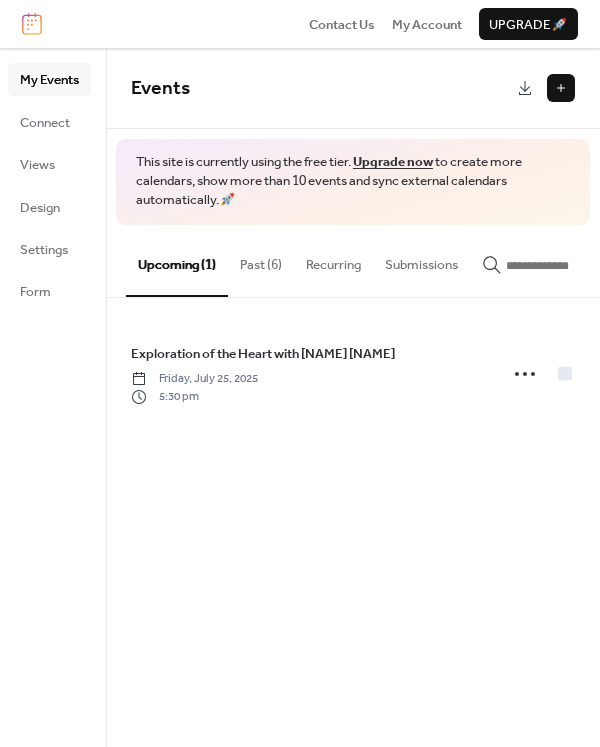 click on "Past (6)" at bounding box center (261, 260) 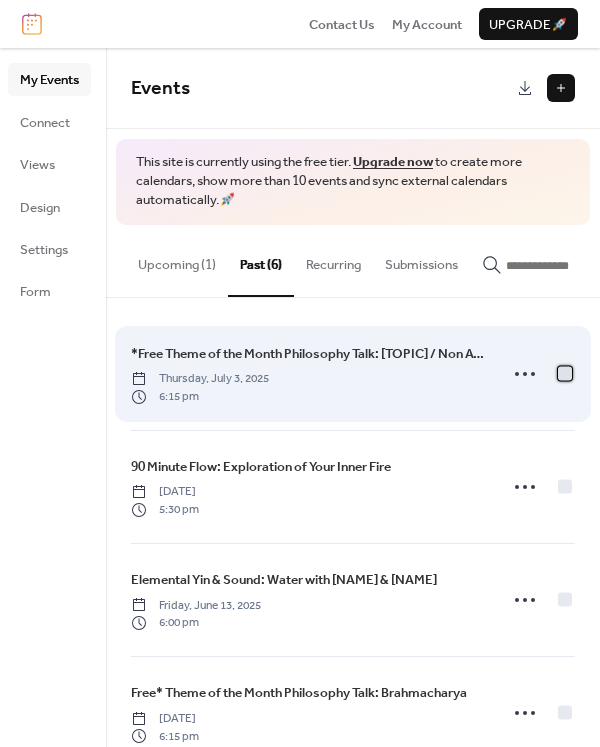 click at bounding box center [565, 373] 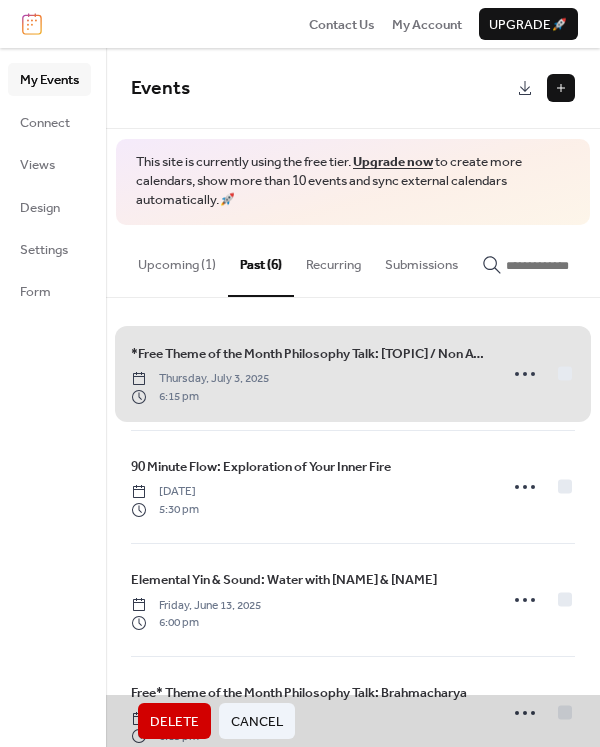 click on "Delete" at bounding box center (174, 722) 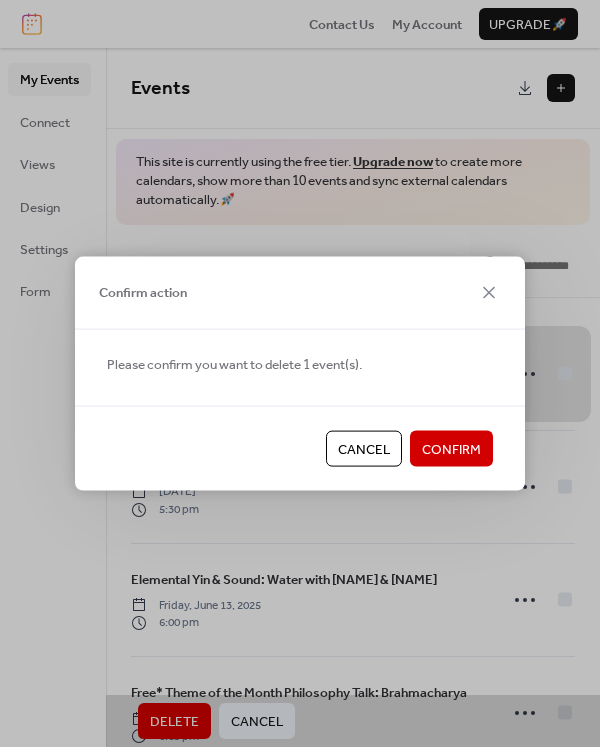 click on "Confirm" at bounding box center [451, 450] 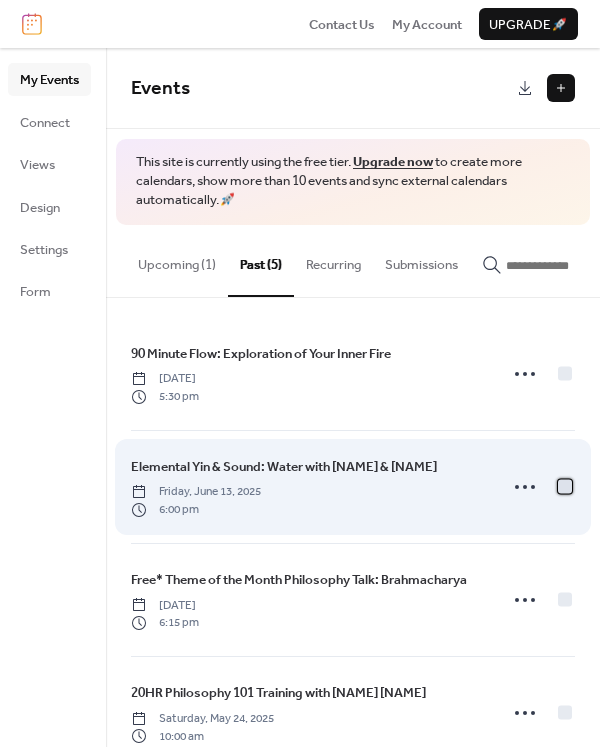 click at bounding box center (565, 486) 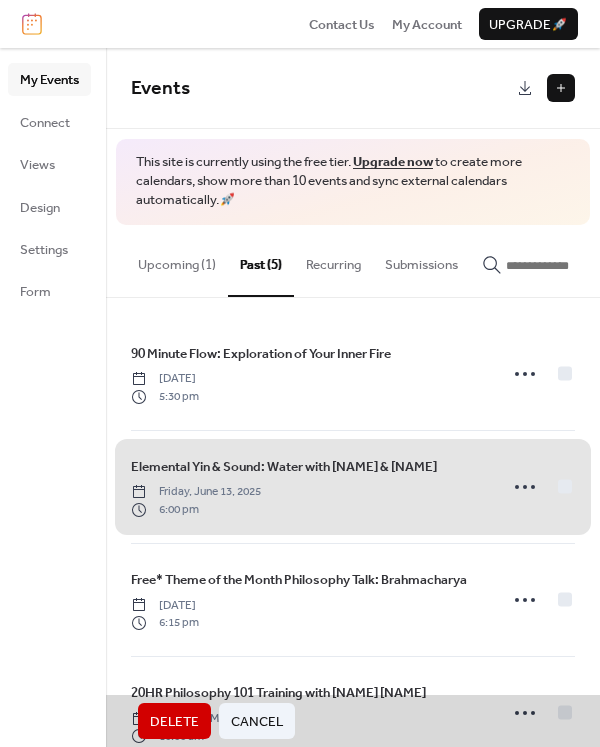 click on "Delete" at bounding box center (174, 722) 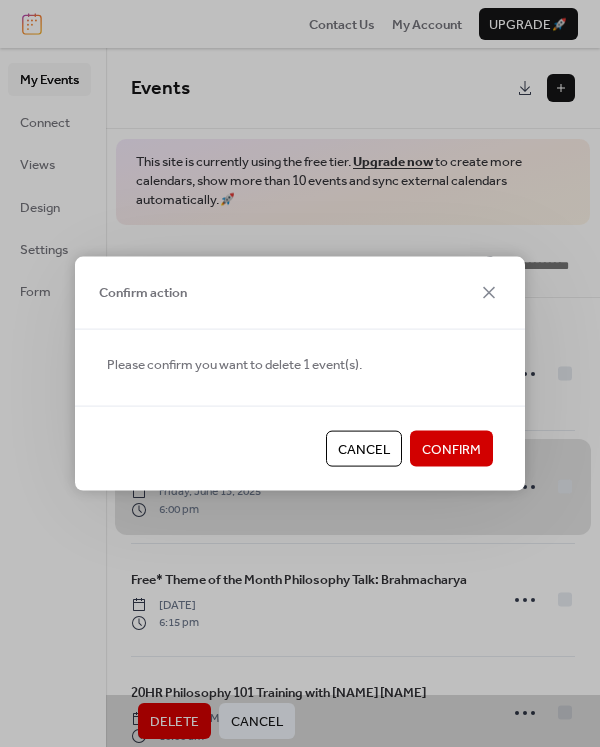 click on "Confirm" at bounding box center [451, 450] 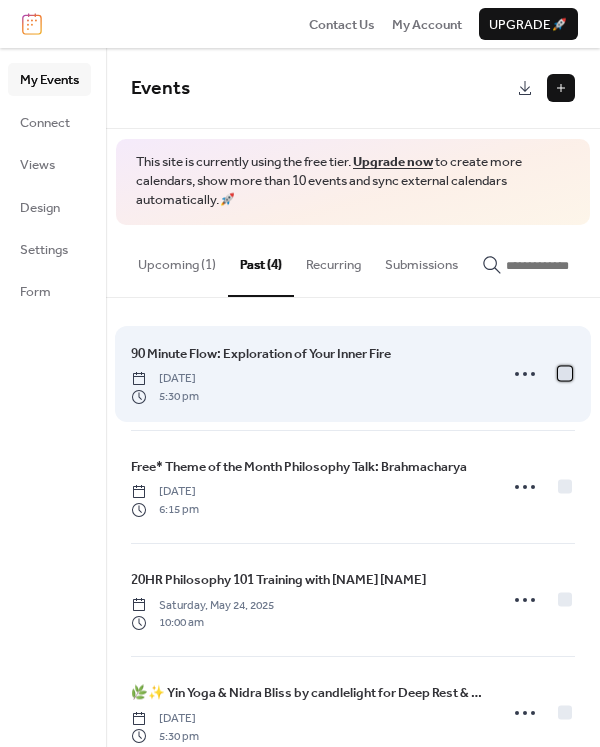 click at bounding box center [565, 373] 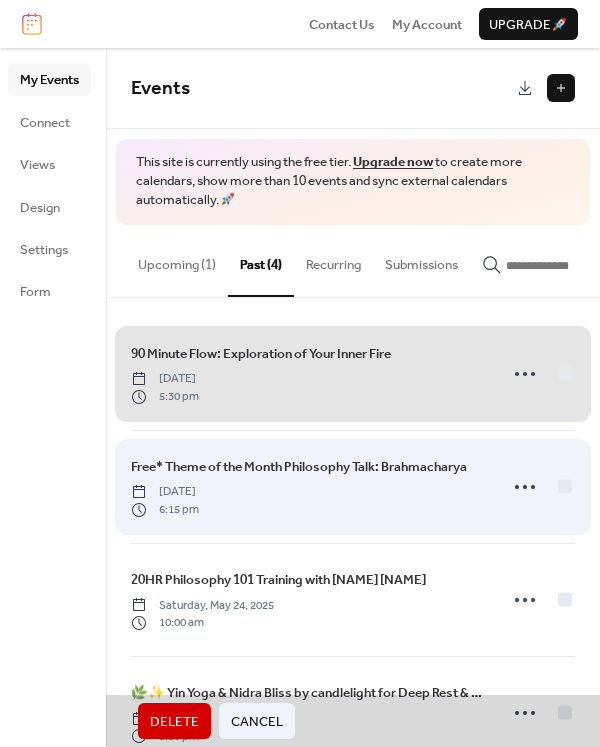 click on "Free* Theme of the Month Philosophy Talk: [TOPIC] [DATE] [TIME]" at bounding box center (353, 487) 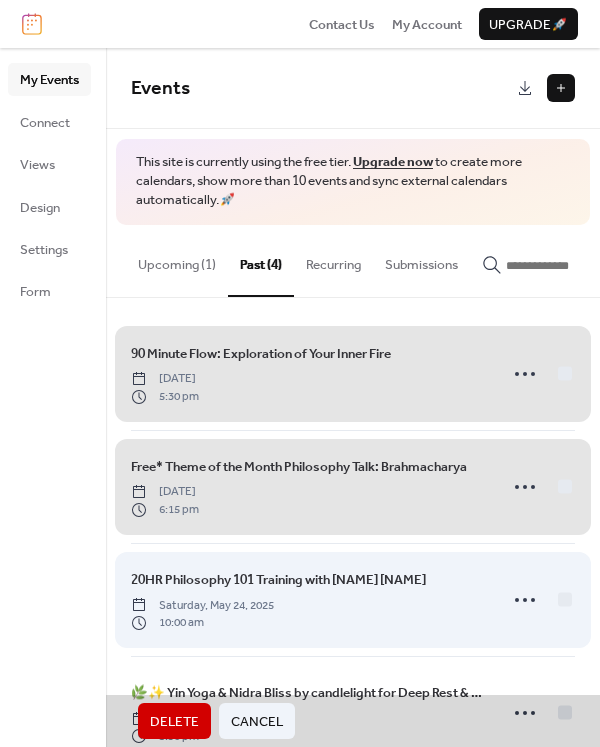 click on "20HR Philosophy 101 Training with [NAME] [NAME] [DATE] [TIME]" at bounding box center [353, 600] 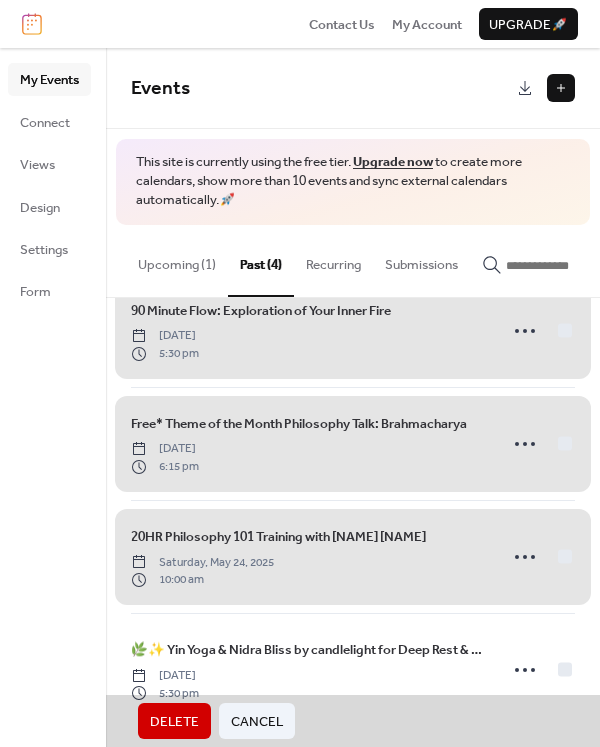scroll, scrollTop: 40, scrollLeft: 0, axis: vertical 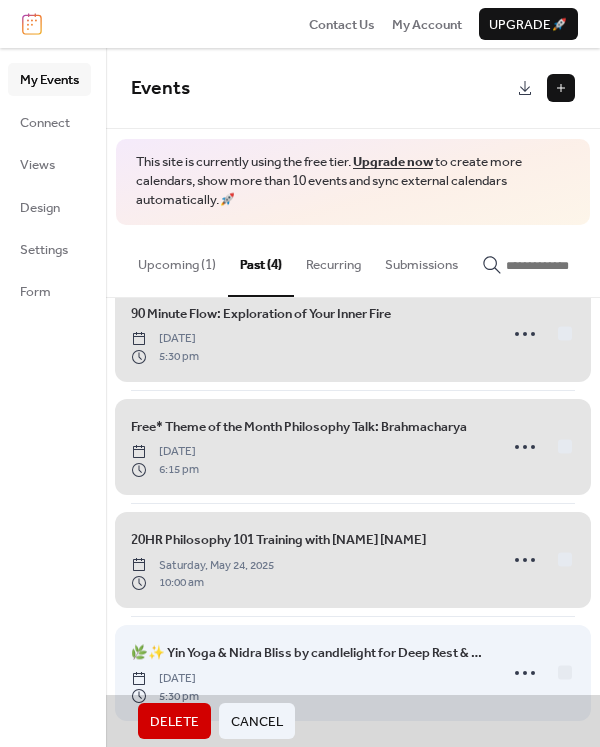 click on "🌿✨ Yin Yoga & Nidra Bliss by candlelight for Deep Rest & Rejuvenation ✨🌿 [DATE] [TIME]" at bounding box center (353, 673) 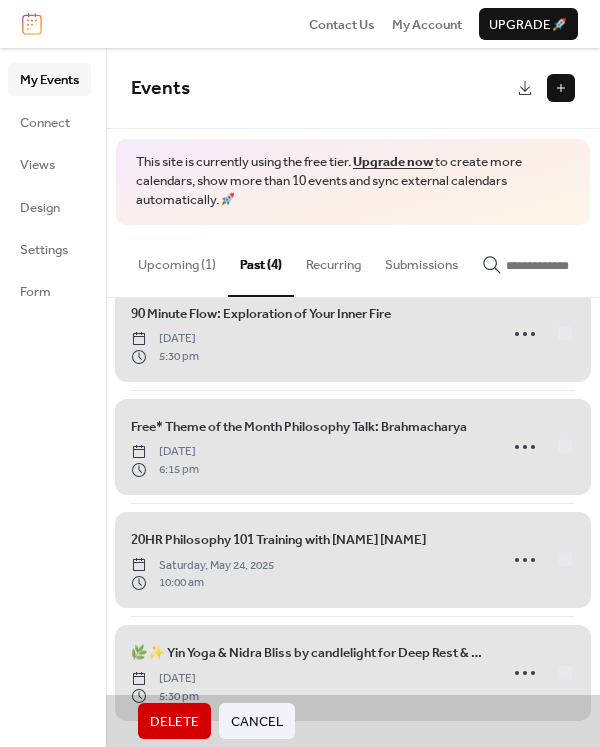 click on "Delete" at bounding box center [174, 721] 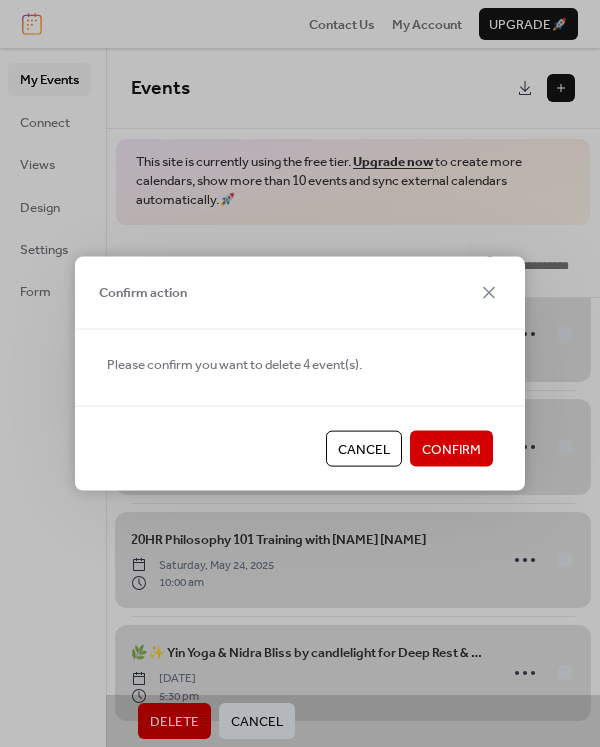 click on "Confirm" at bounding box center (451, 450) 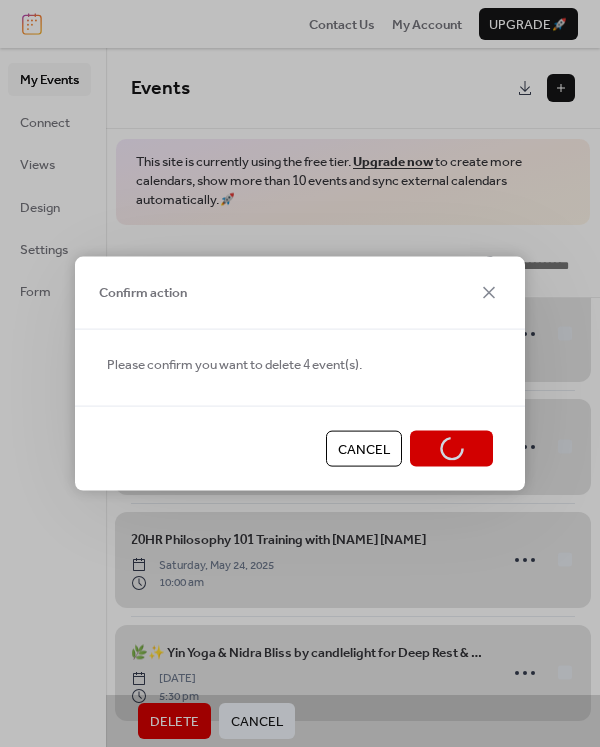 scroll, scrollTop: 0, scrollLeft: 0, axis: both 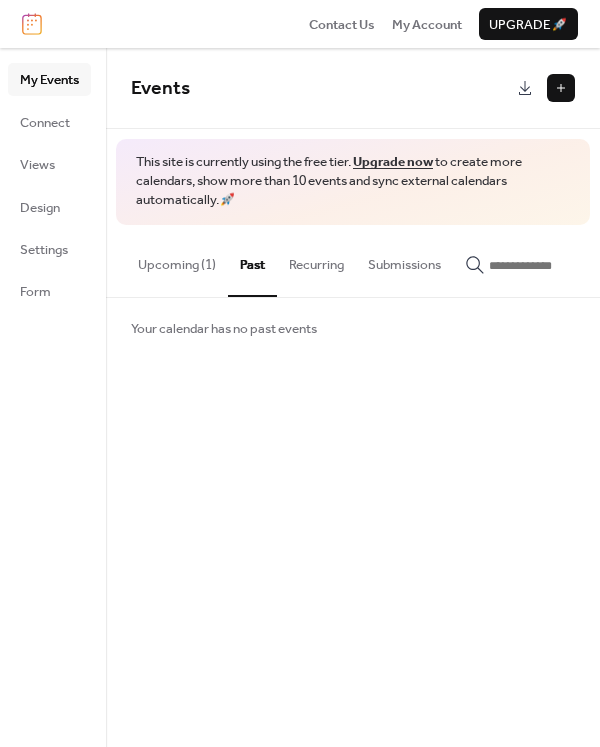 click on "Upcoming (1)" at bounding box center [177, 260] 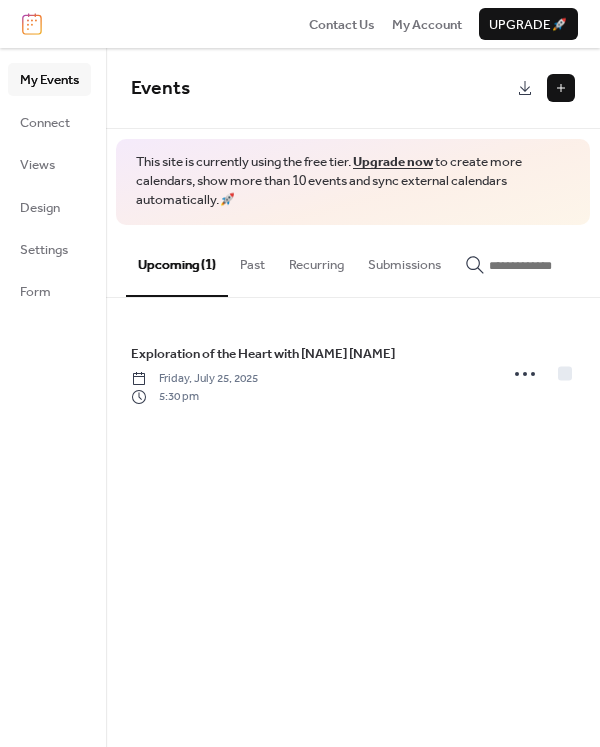 click at bounding box center [561, 88] 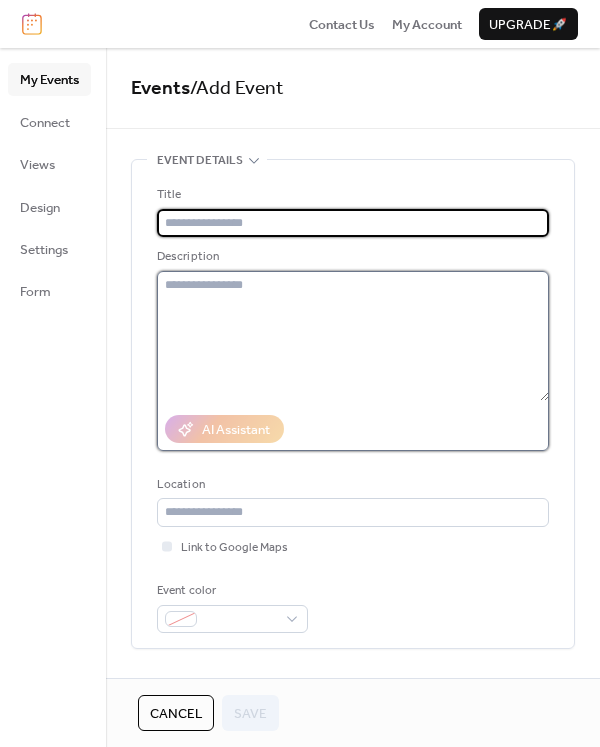 click at bounding box center (353, 336) 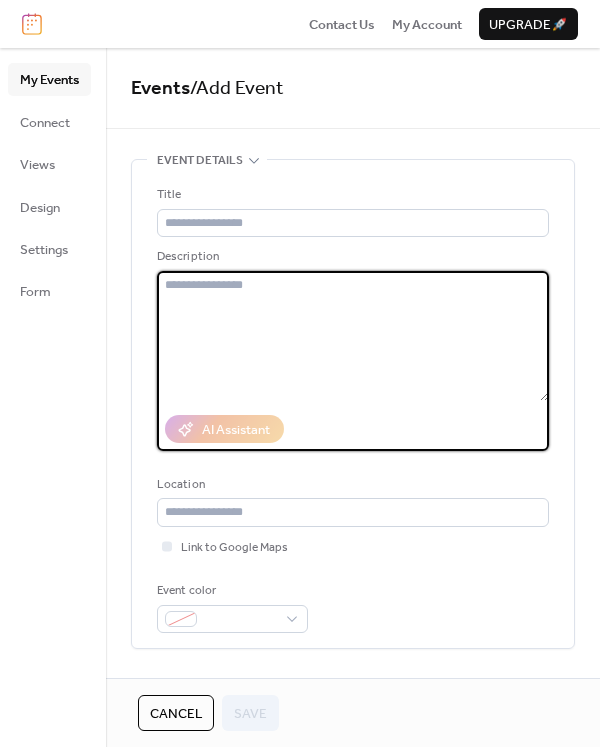 paste on "**********" 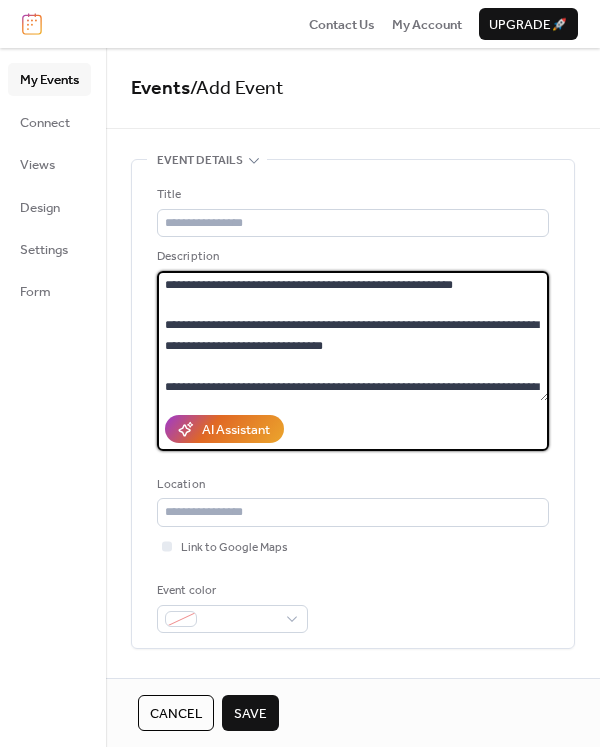 scroll, scrollTop: 438, scrollLeft: 0, axis: vertical 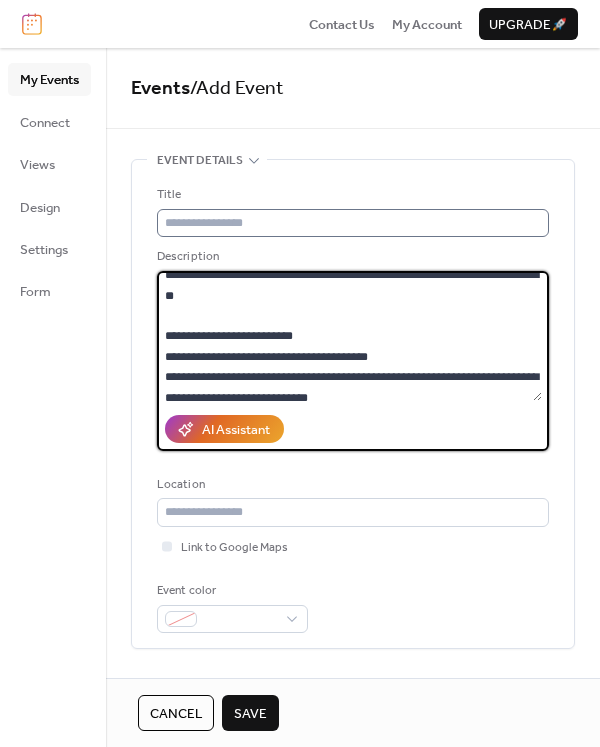 type on "**********" 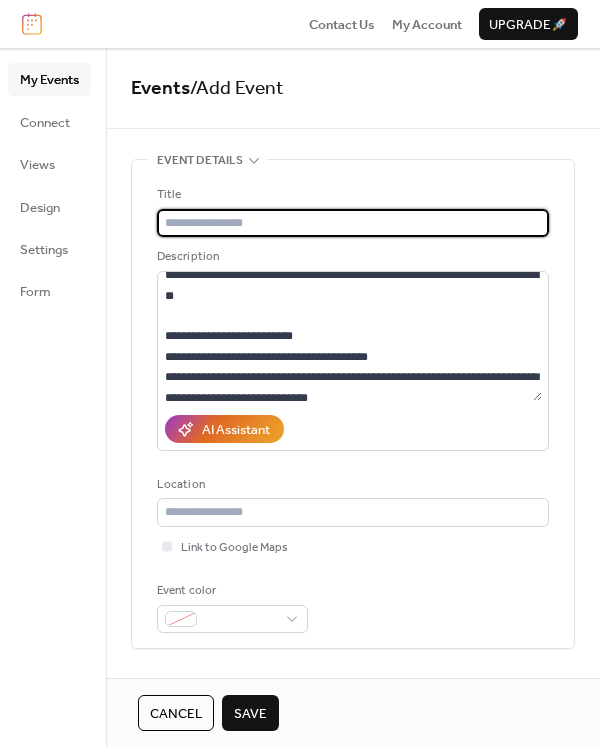 click at bounding box center (353, 223) 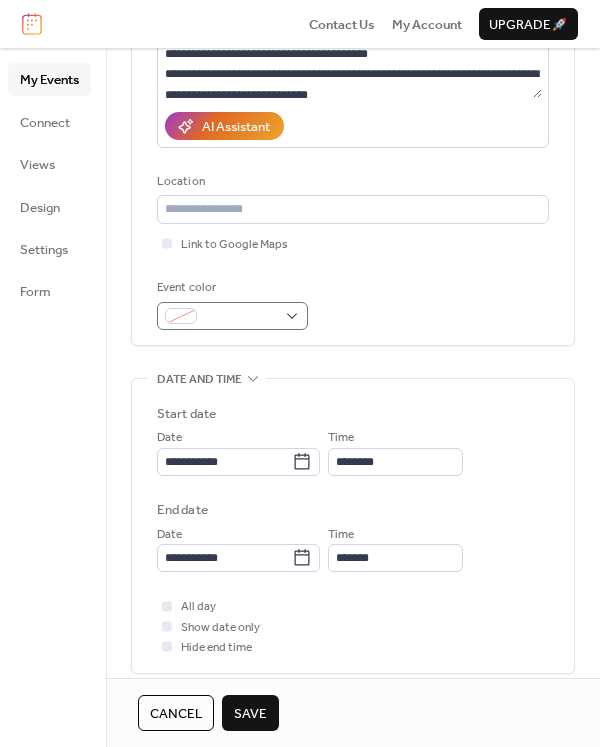 scroll, scrollTop: 304, scrollLeft: 0, axis: vertical 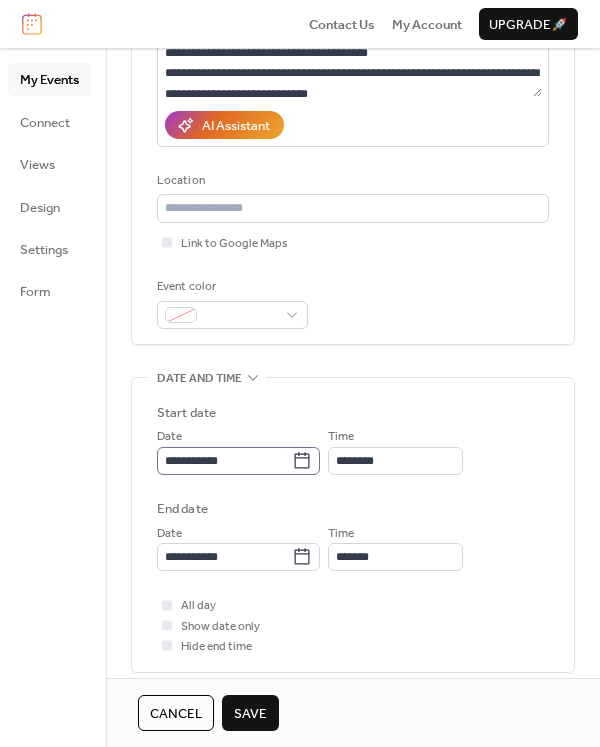 type on "**********" 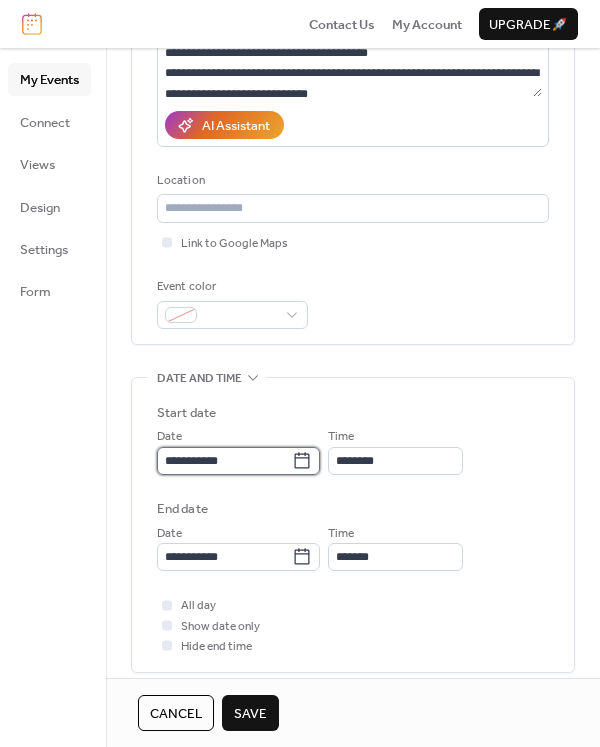 click on "**********" at bounding box center [224, 461] 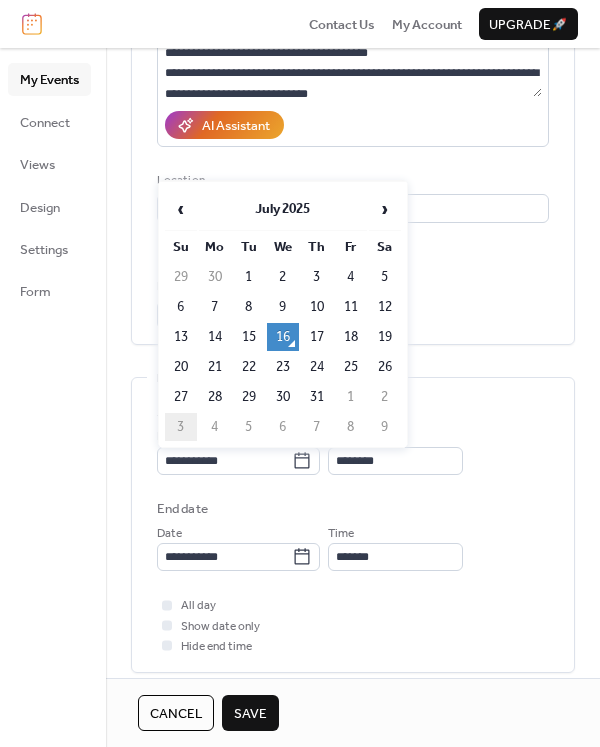 click on "3" at bounding box center (181, 427) 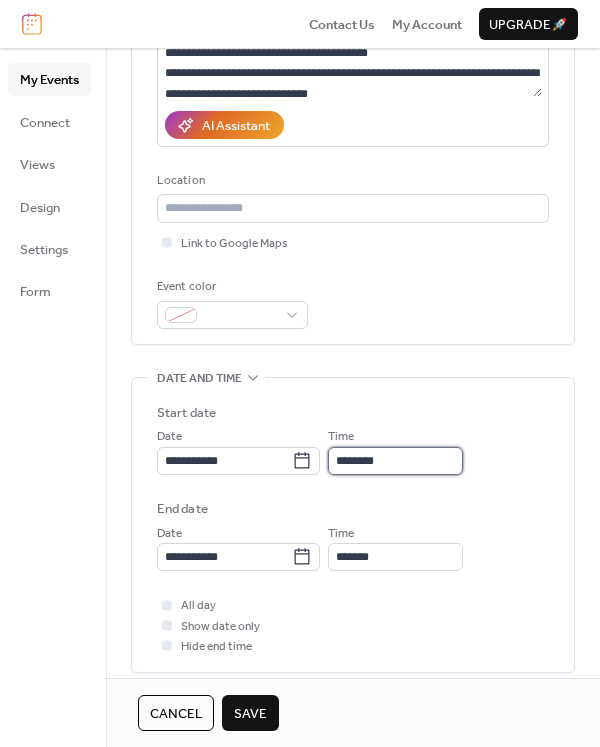 click on "********" at bounding box center [395, 461] 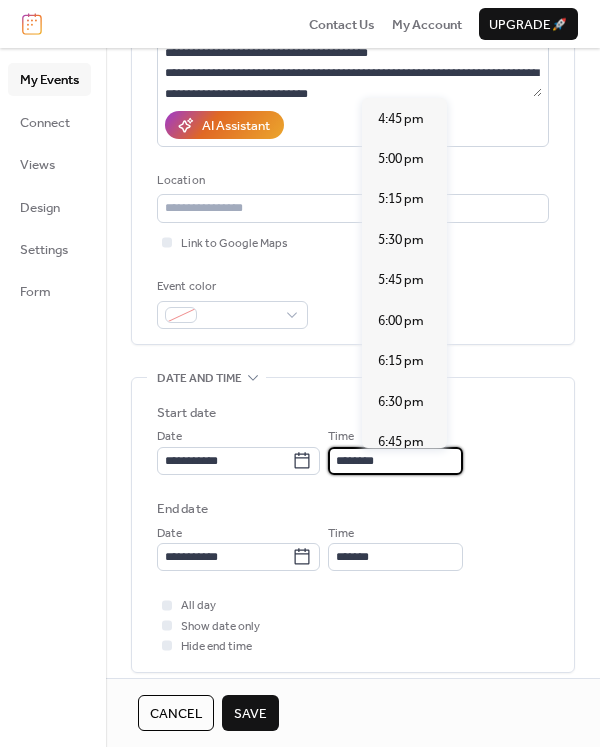 scroll, scrollTop: 2707, scrollLeft: 0, axis: vertical 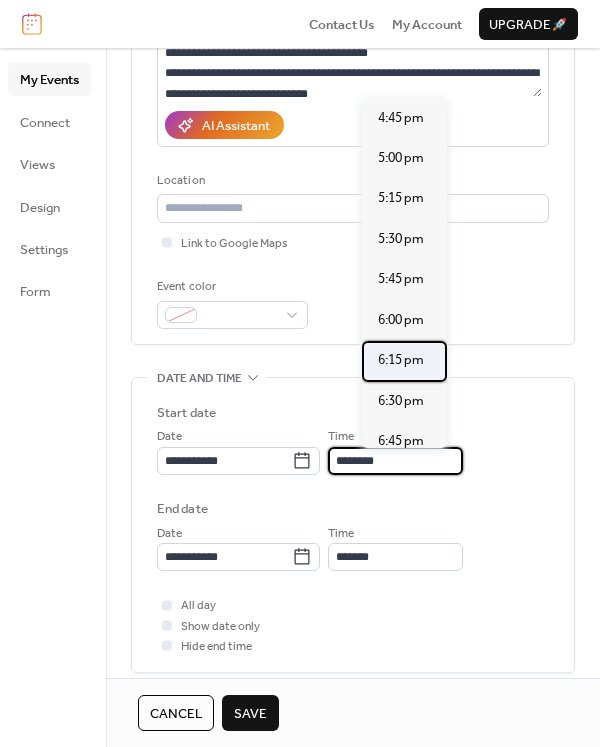 click on "6:15 pm" at bounding box center [401, 360] 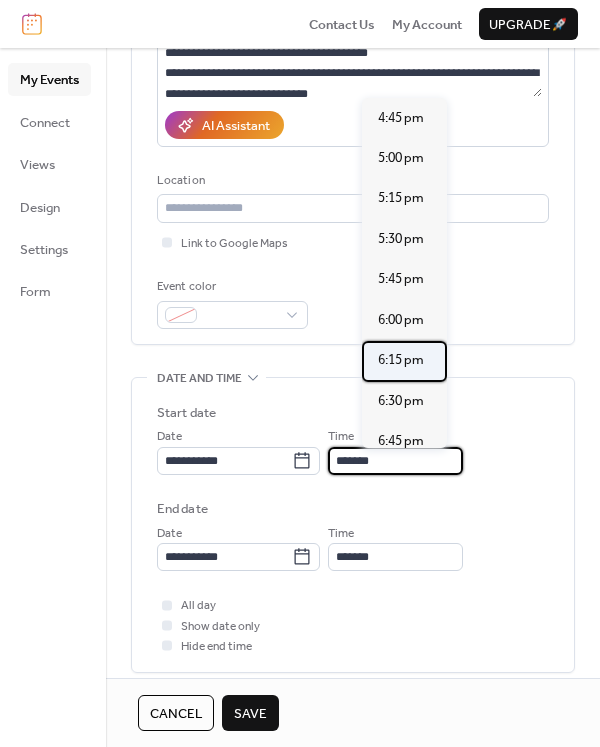 type on "*******" 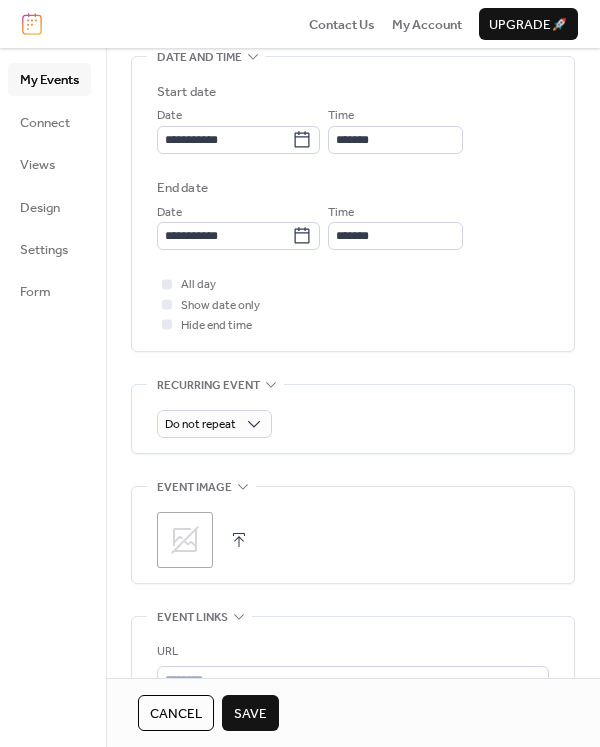scroll, scrollTop: 650, scrollLeft: 0, axis: vertical 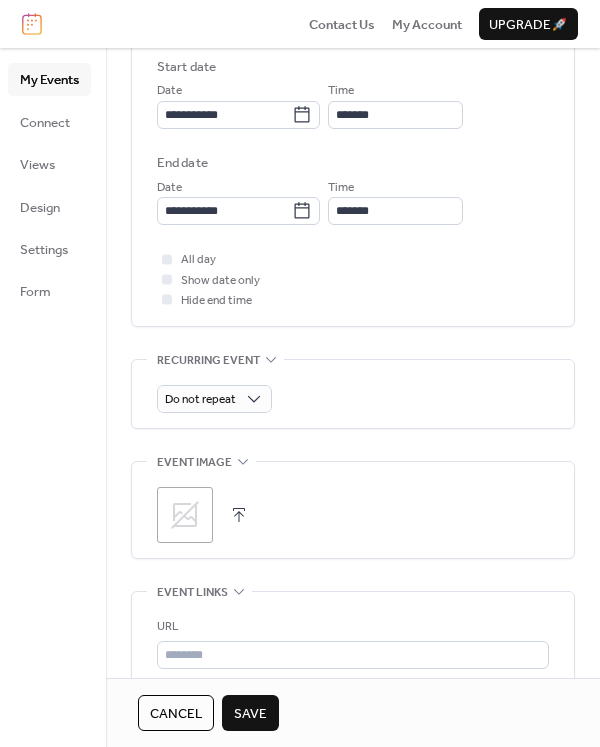 click at bounding box center [239, 515] 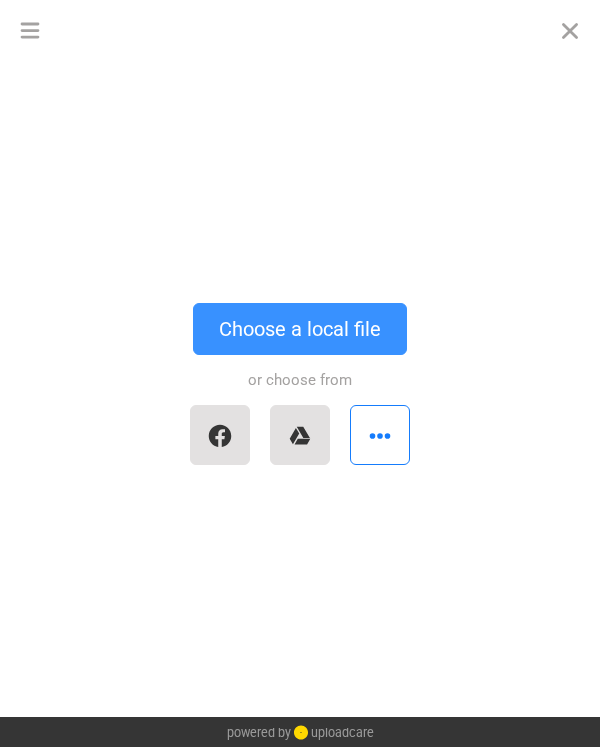 click on "Choose a local file" at bounding box center (300, 329) 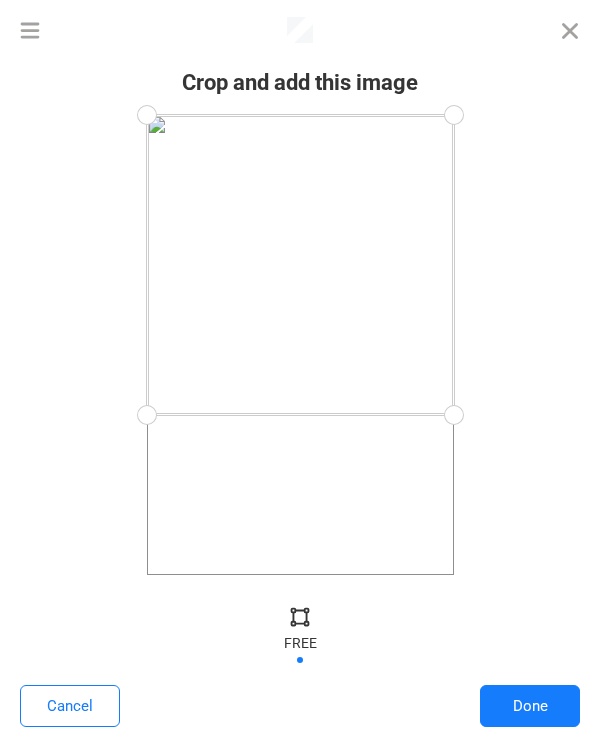 drag, startPoint x: 452, startPoint y: 571, endPoint x: 492, endPoint y: 415, distance: 161.04657 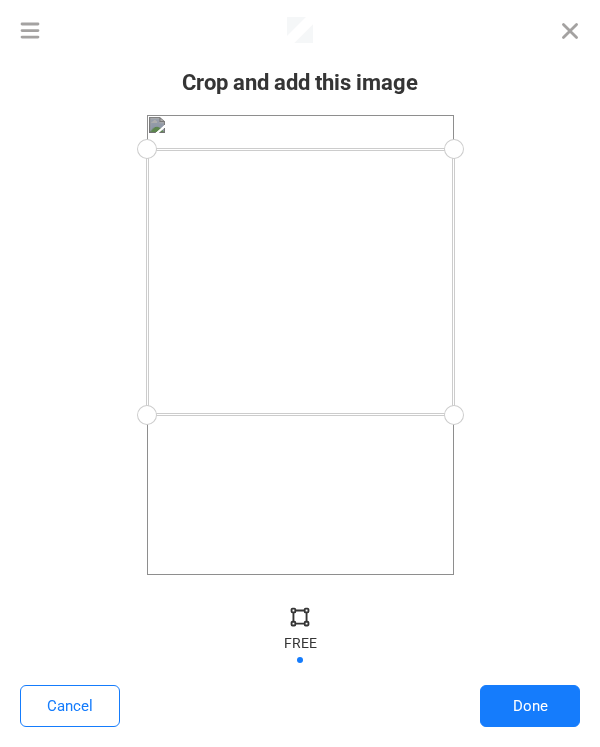 drag, startPoint x: 454, startPoint y: 117, endPoint x: 465, endPoint y: 149, distance: 33.83785 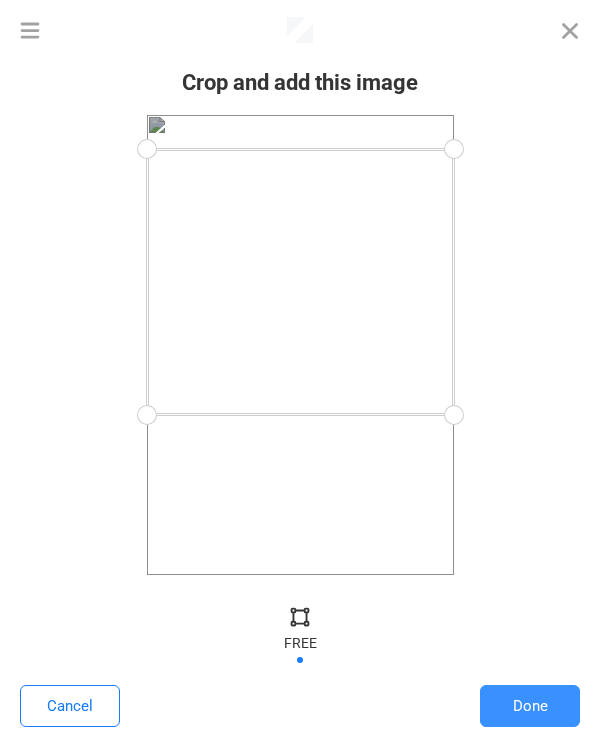 click on "Done" at bounding box center (530, 706) 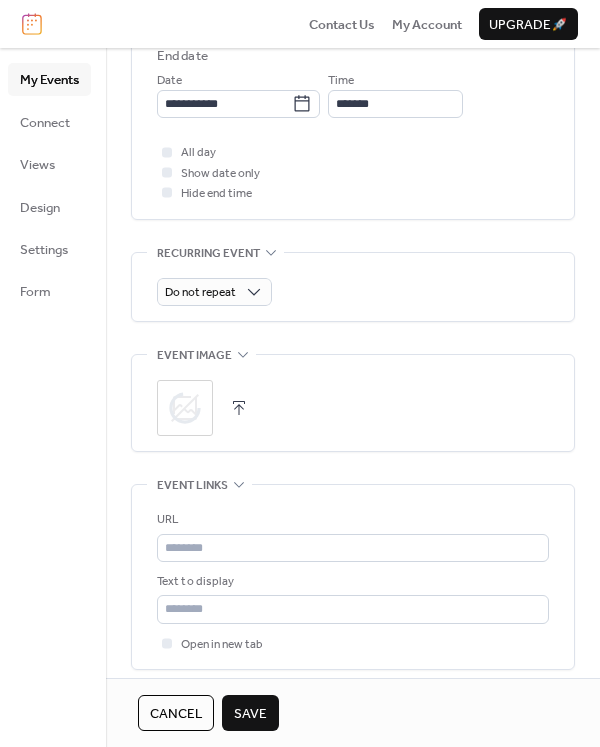 scroll, scrollTop: 792, scrollLeft: 0, axis: vertical 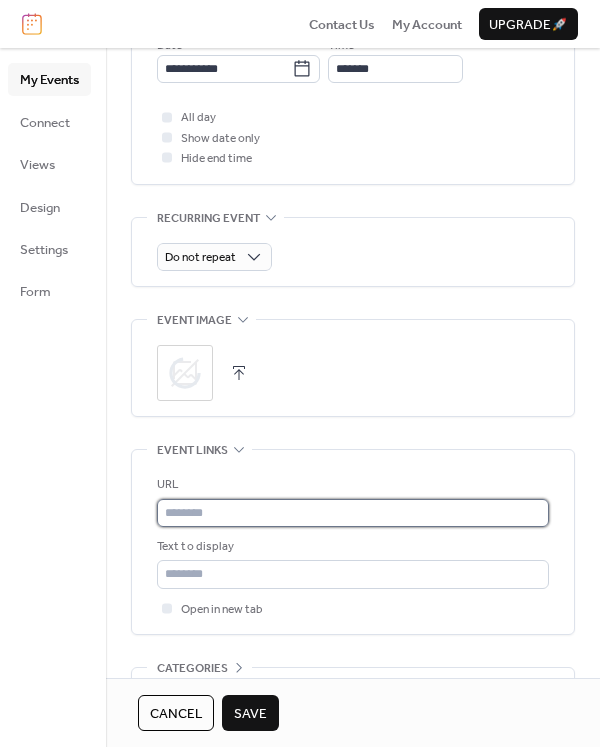 click at bounding box center [353, 513] 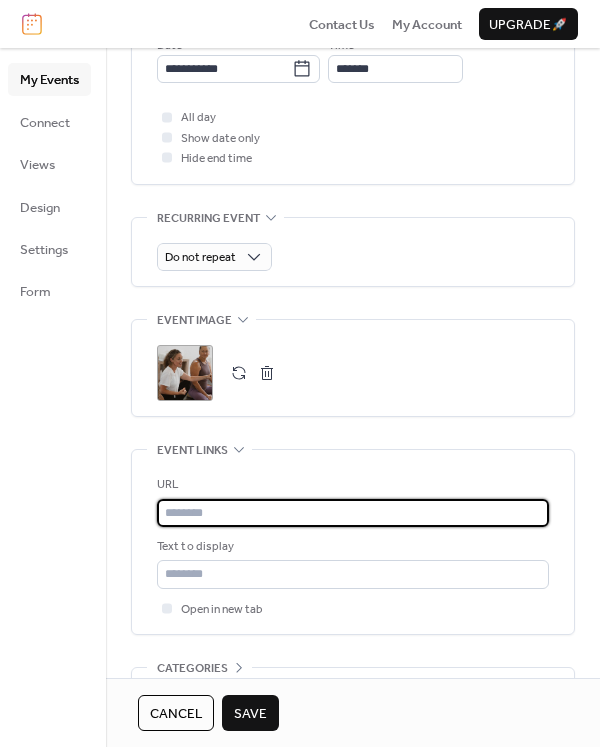paste on "**********" 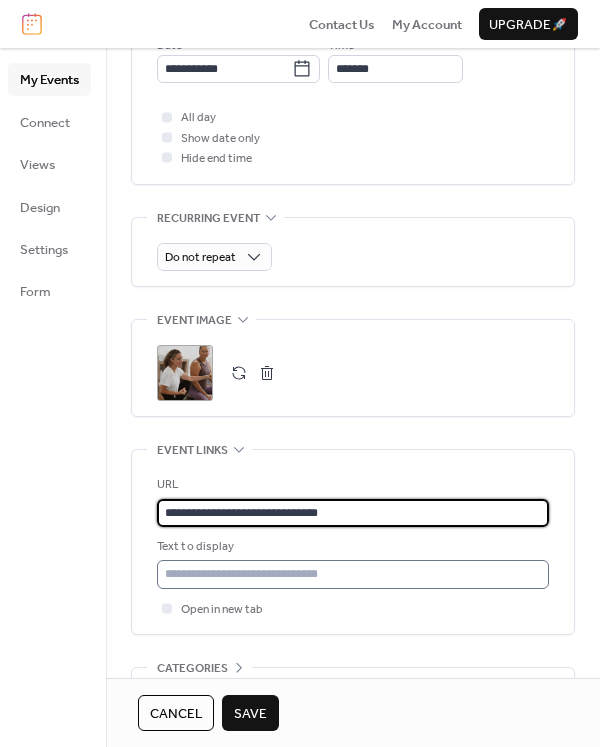 type on "**********" 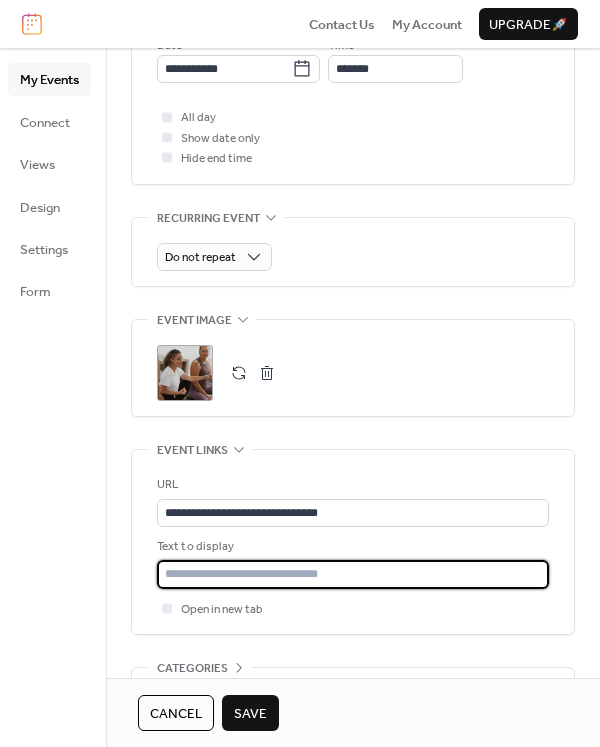 click at bounding box center [353, 574] 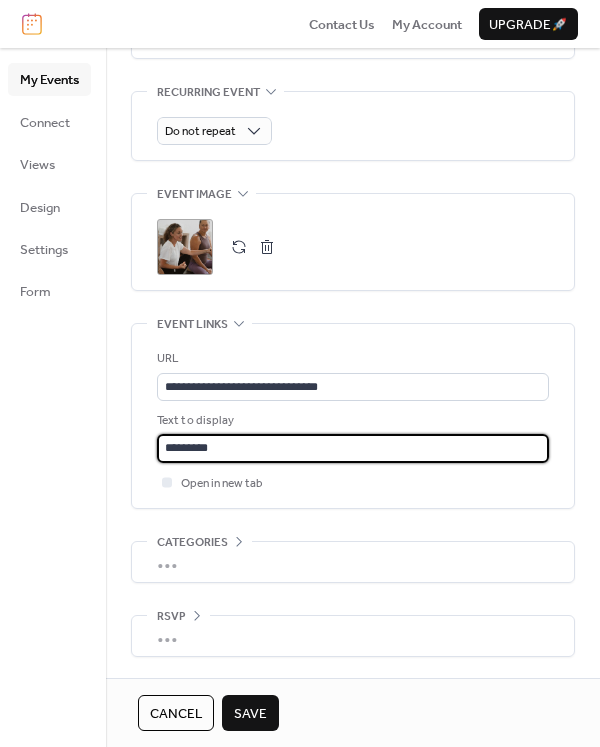 scroll, scrollTop: 925, scrollLeft: 0, axis: vertical 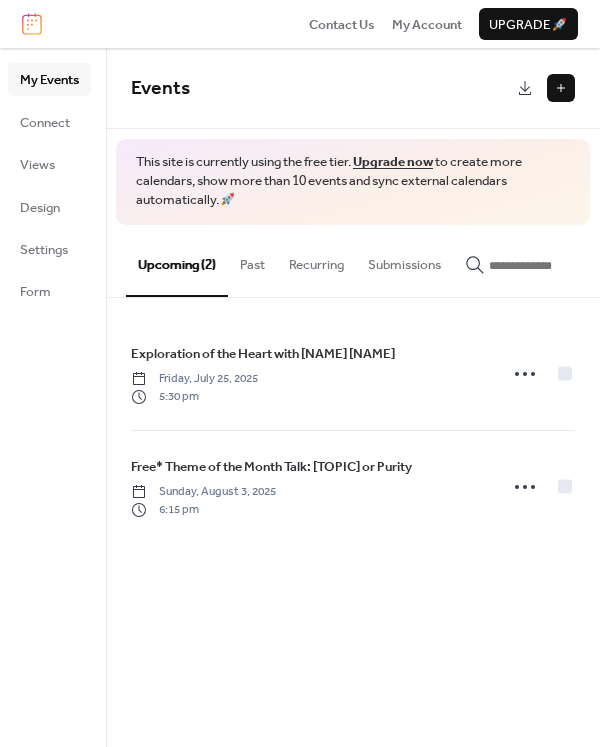 click at bounding box center [561, 88] 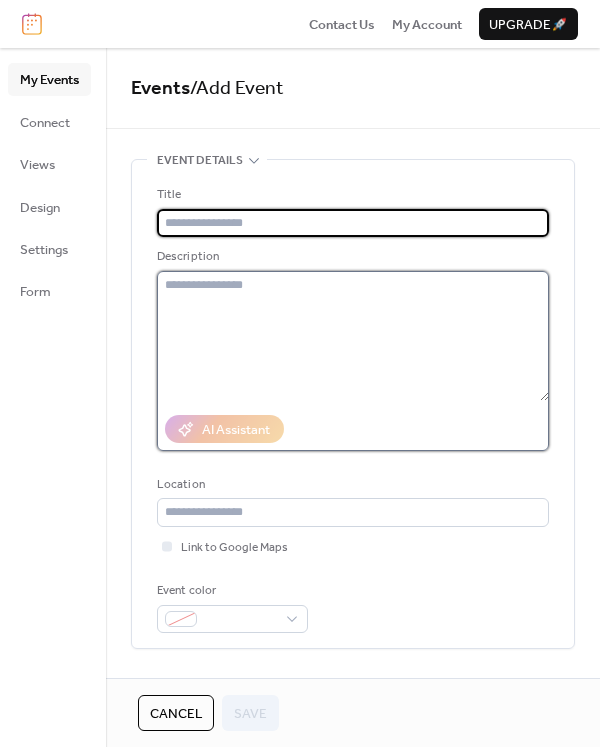 click at bounding box center (353, 336) 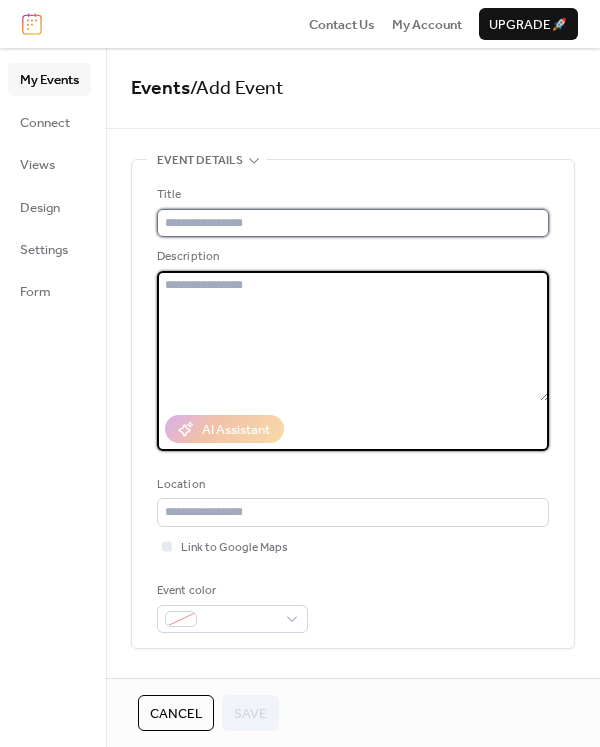 click at bounding box center (353, 223) 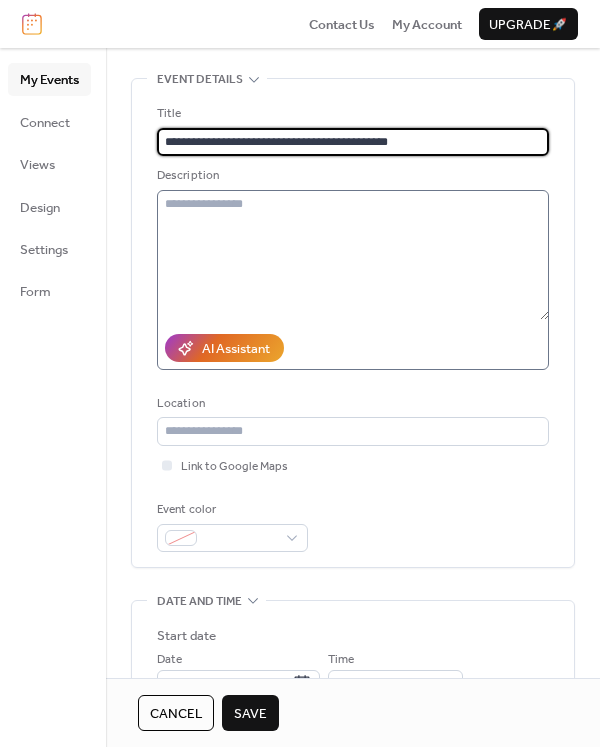 scroll, scrollTop: 62, scrollLeft: 0, axis: vertical 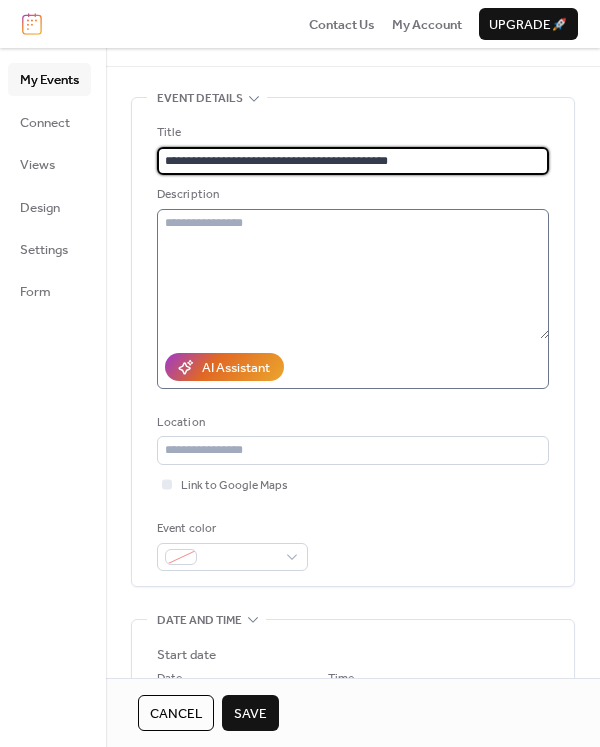 type on "**********" 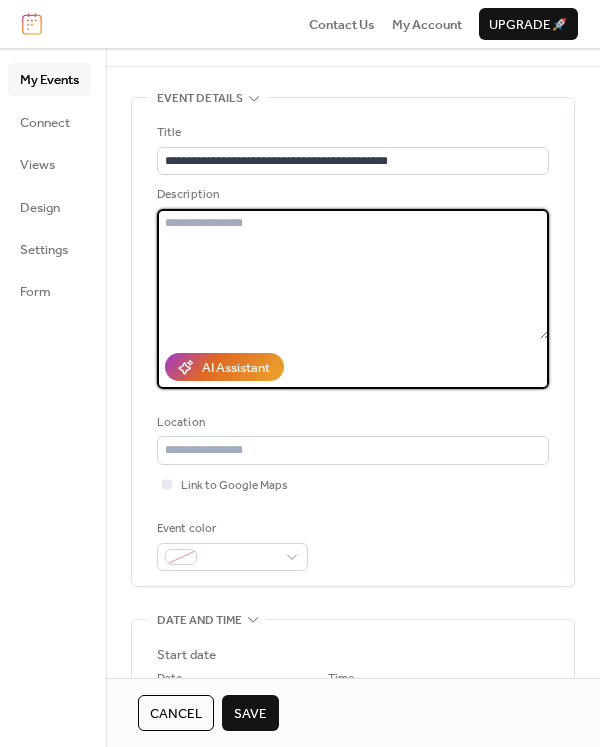 click at bounding box center (353, 274) 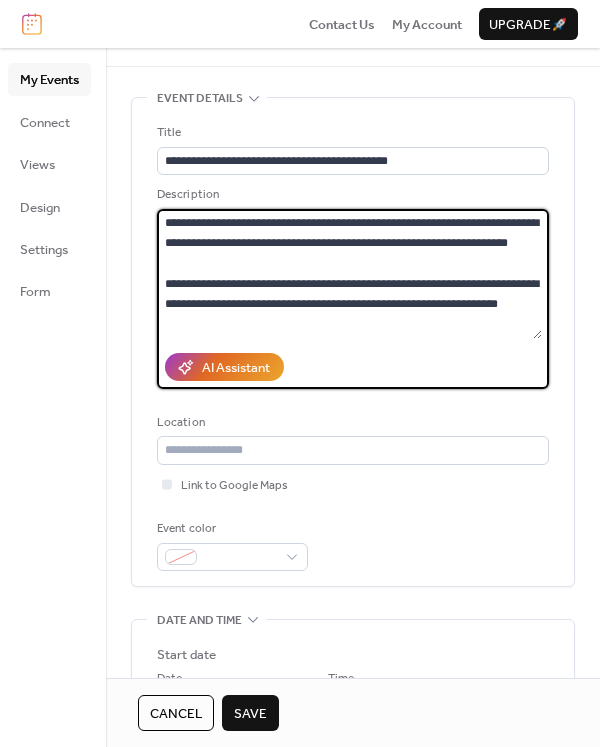 scroll, scrollTop: 158, scrollLeft: 0, axis: vertical 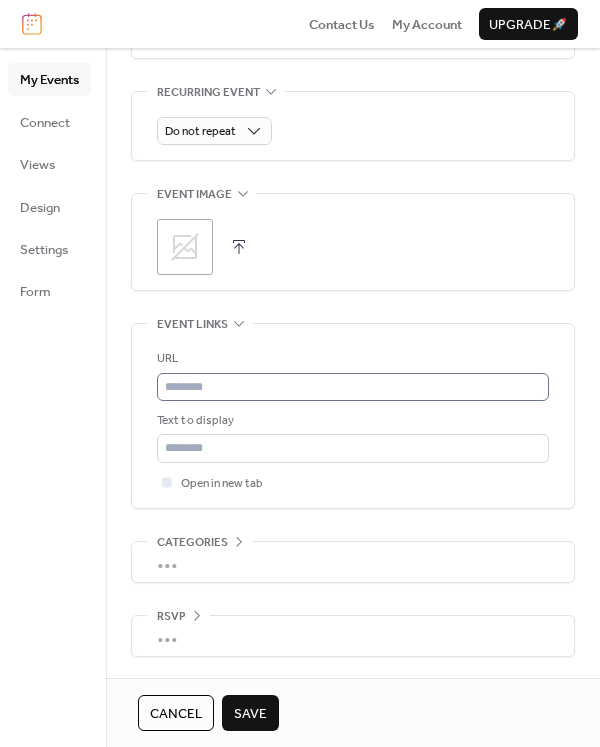 type on "**********" 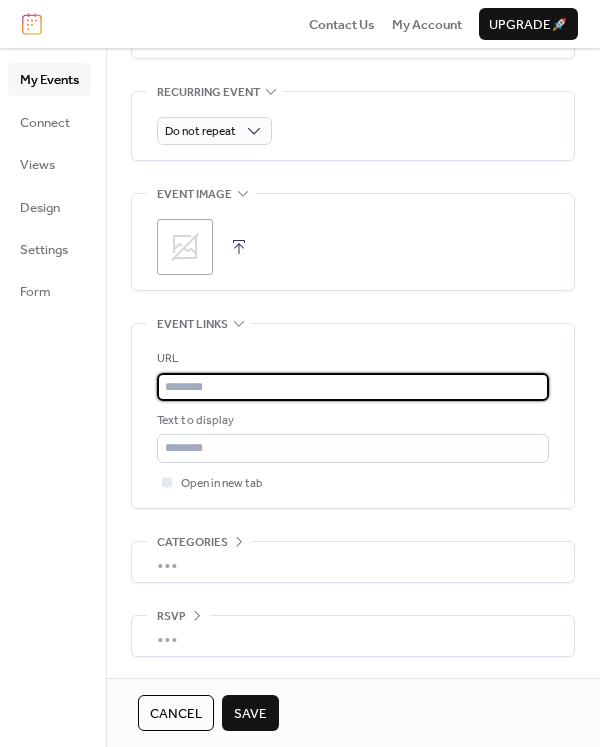 click at bounding box center (353, 387) 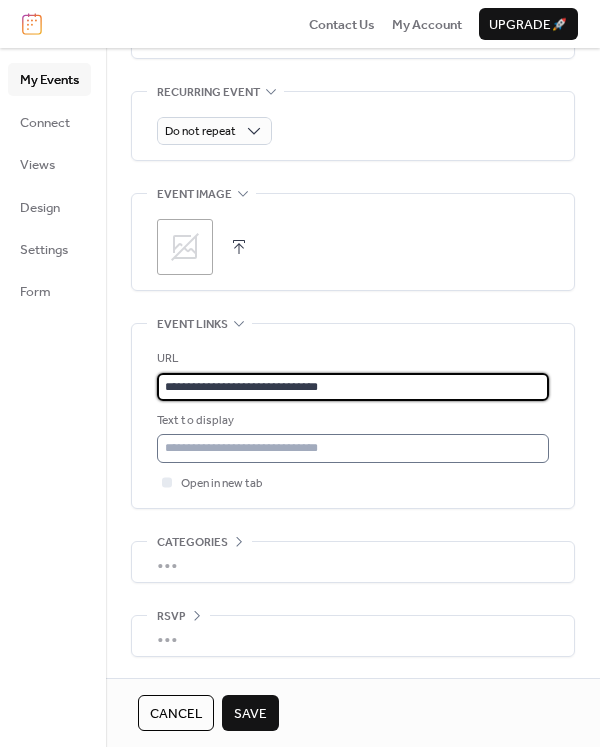 type on "**********" 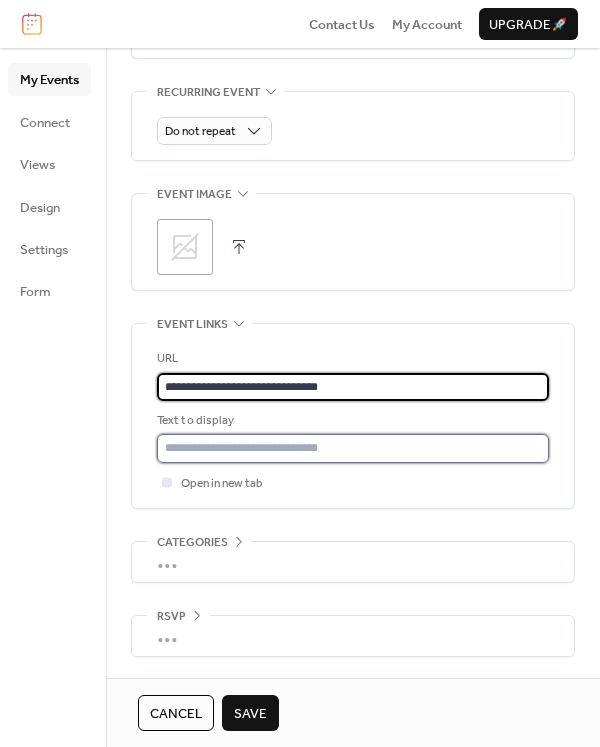 click at bounding box center (353, 448) 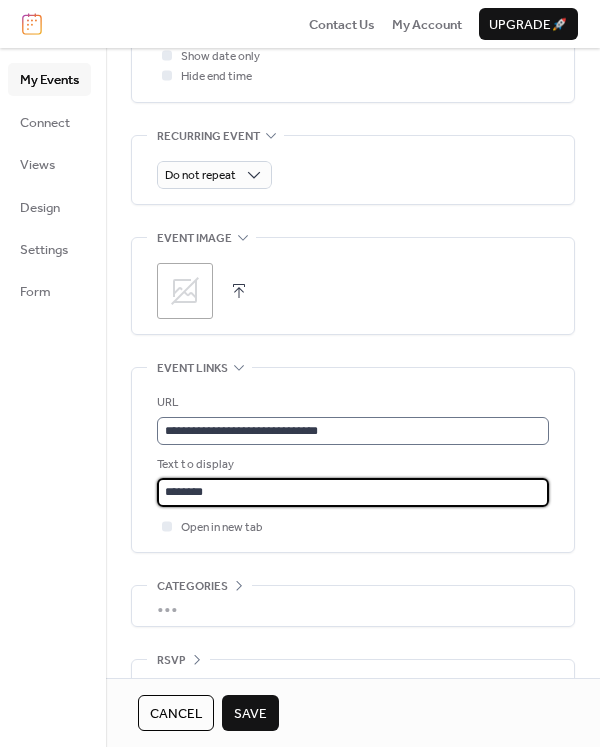scroll, scrollTop: 864, scrollLeft: 0, axis: vertical 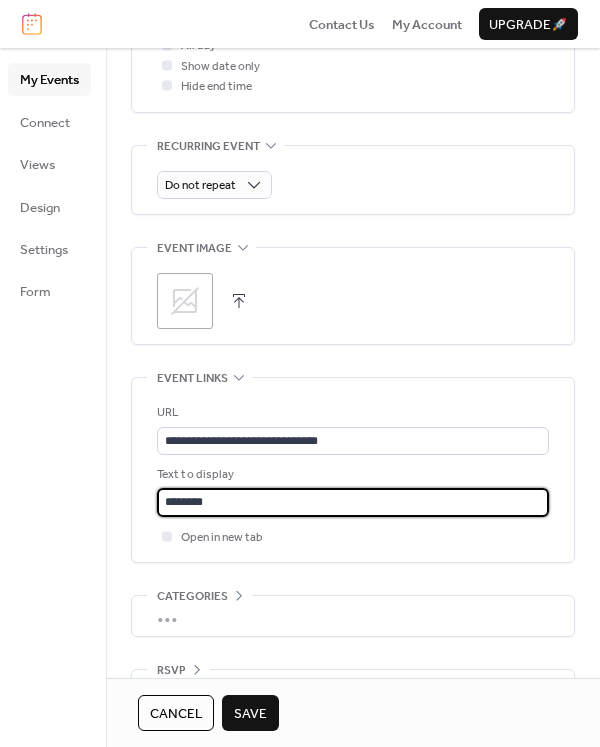 type on "********" 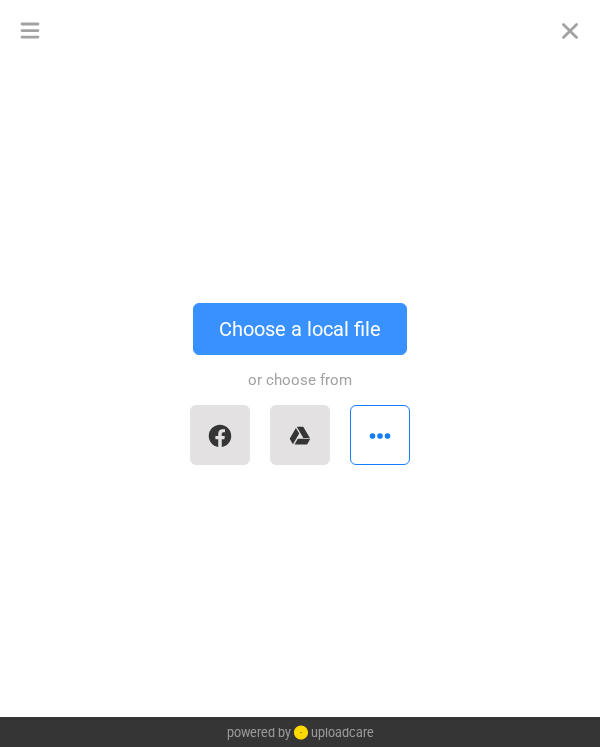 click on "Choose a local file" at bounding box center (300, 329) 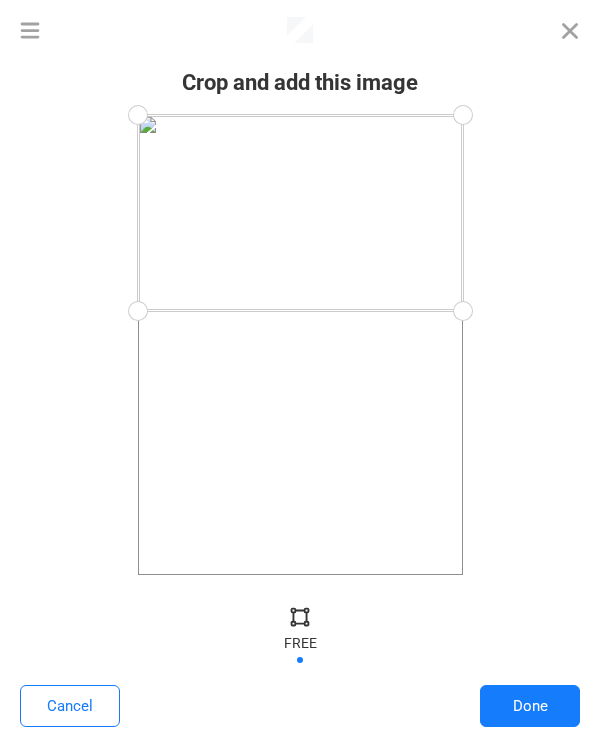 drag, startPoint x: 459, startPoint y: 575, endPoint x: 489, endPoint y: 311, distance: 265.69907 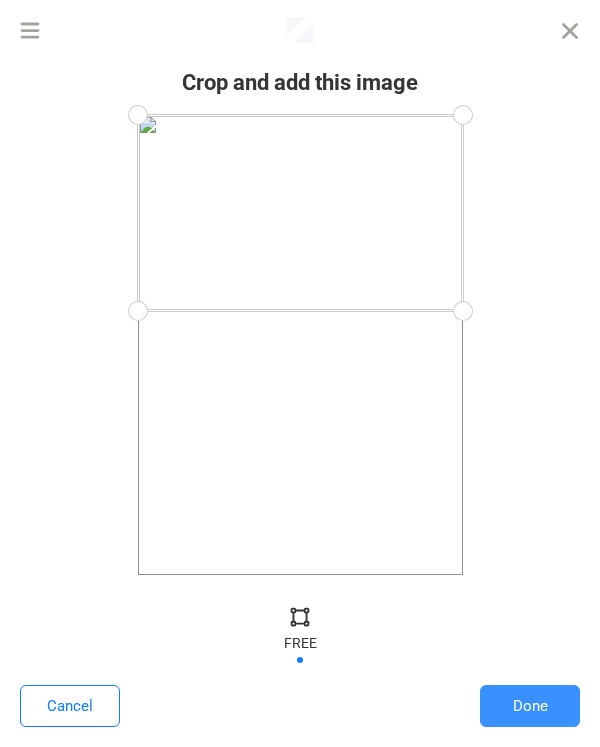 click on "Done" at bounding box center (530, 706) 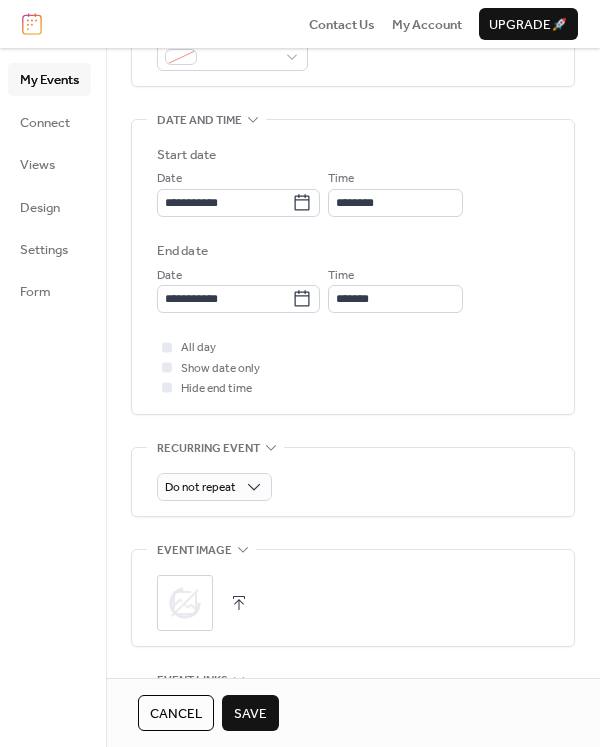 scroll, scrollTop: 560, scrollLeft: 0, axis: vertical 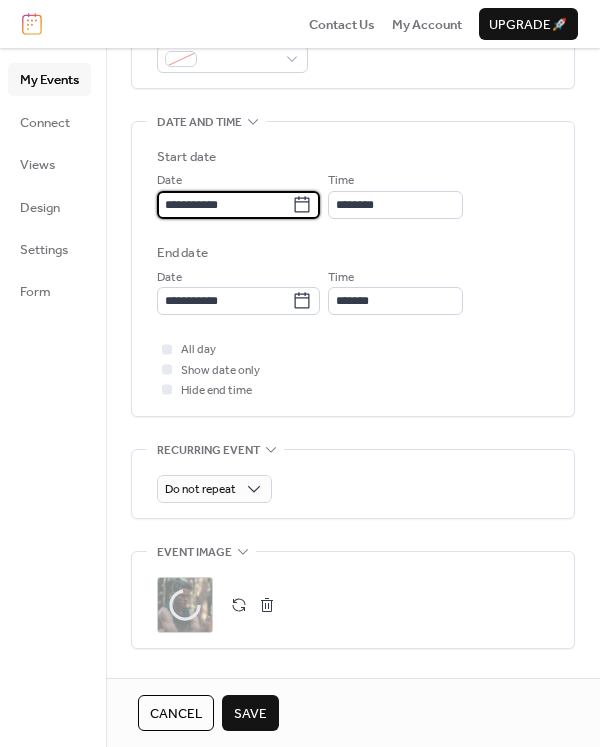 click on "**********" at bounding box center [224, 205] 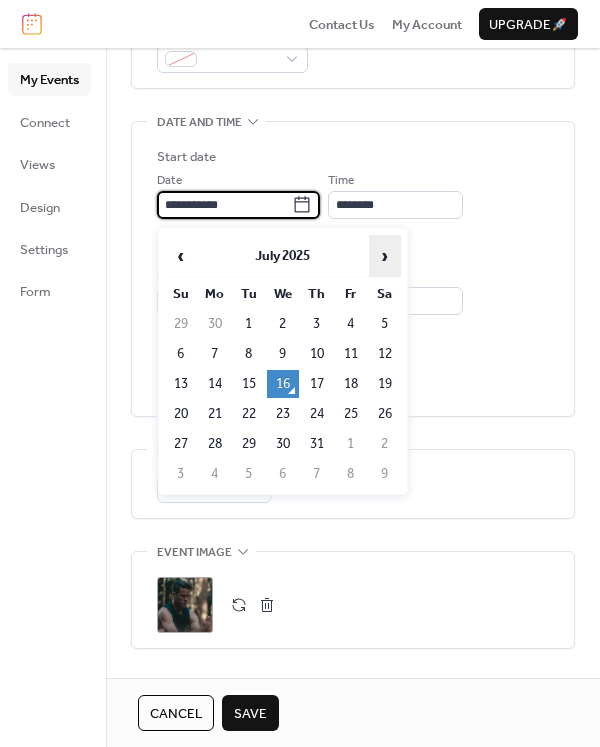 click on "›" at bounding box center [385, 256] 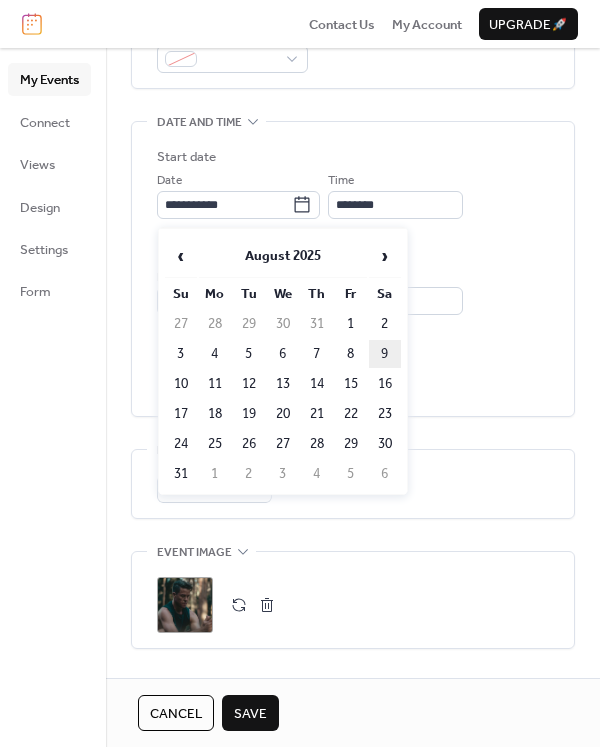 click on "9" at bounding box center [385, 354] 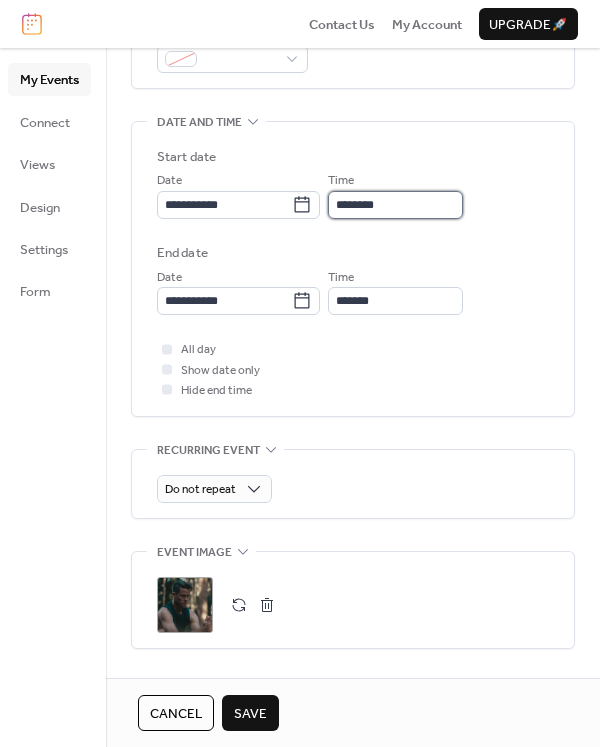 click on "********" at bounding box center [395, 205] 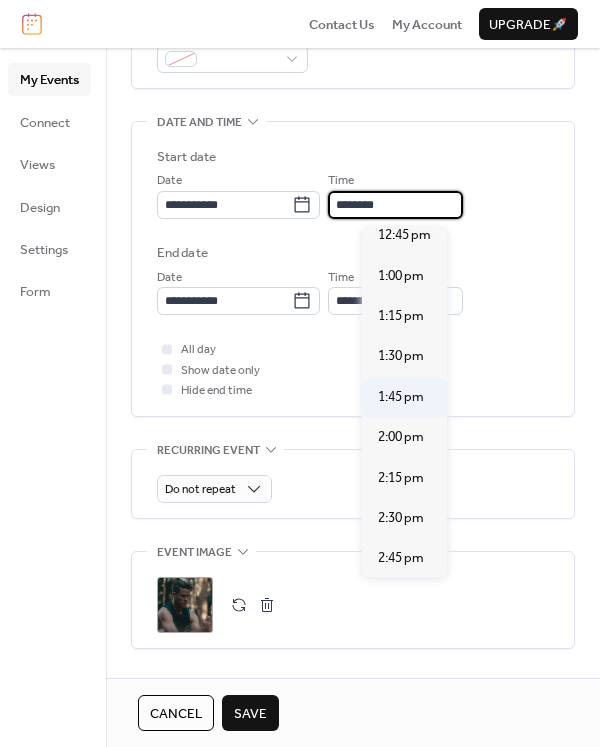 scroll, scrollTop: 2090, scrollLeft: 0, axis: vertical 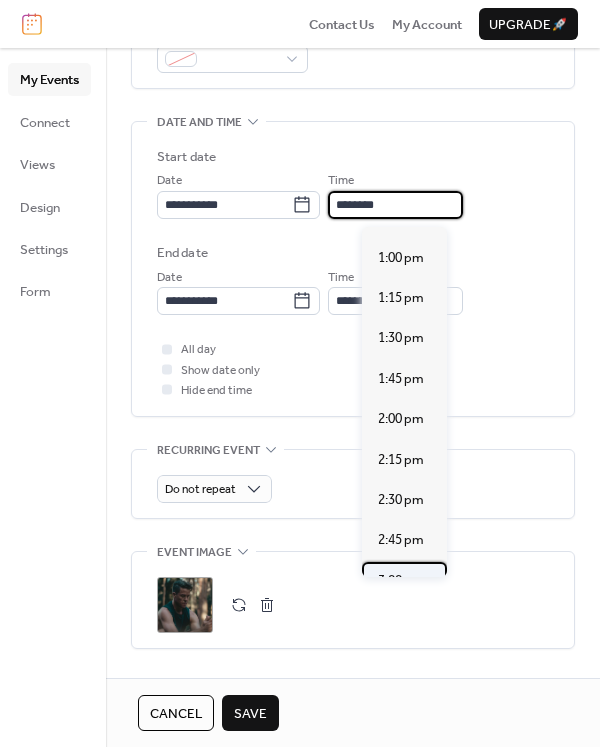 click on "3:00 pm" at bounding box center [401, 581] 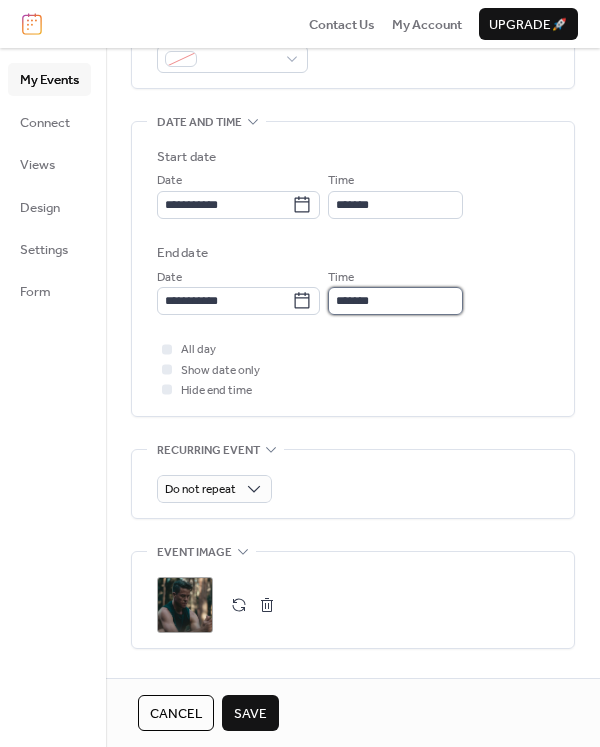 click on "*******" at bounding box center (395, 301) 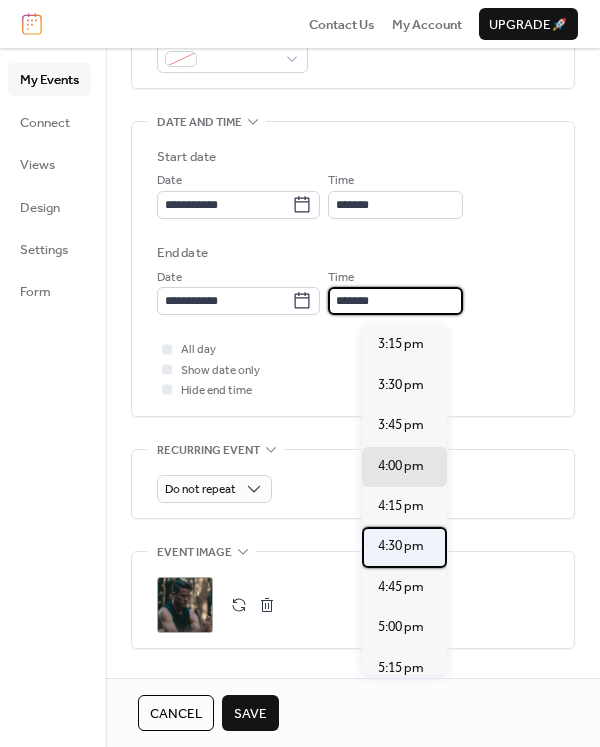 click on "4:30 pm" at bounding box center [401, 546] 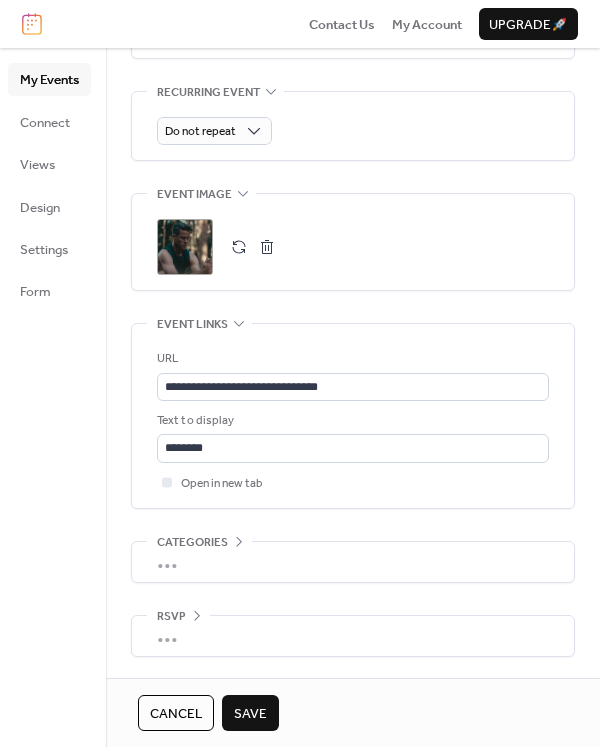scroll, scrollTop: 925, scrollLeft: 0, axis: vertical 